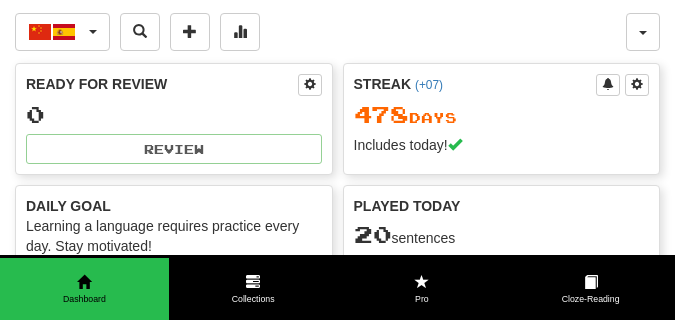 scroll, scrollTop: 0, scrollLeft: 0, axis: both 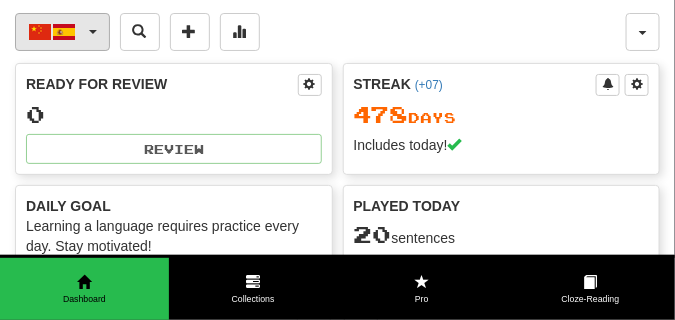 click on "中文  /  Español" at bounding box center (62, 32) 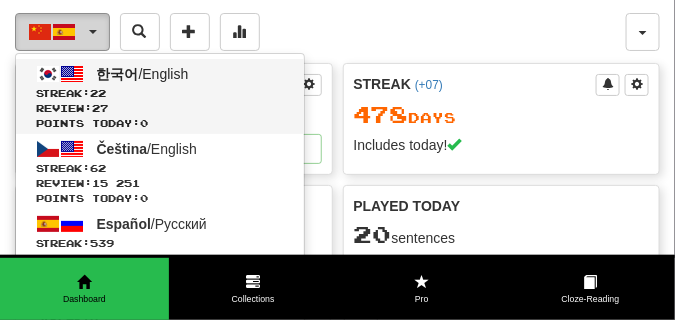 scroll, scrollTop: 100, scrollLeft: 0, axis: vertical 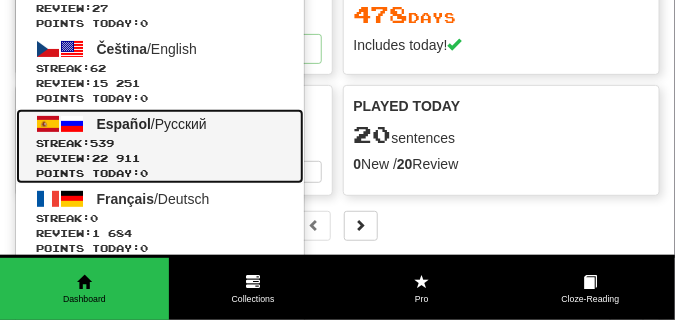 click on "Streak:  539" at bounding box center (160, 143) 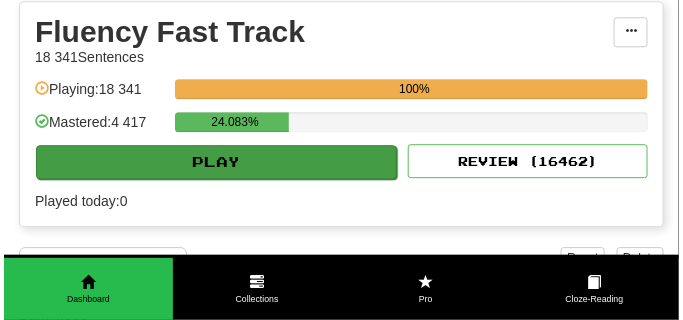 scroll, scrollTop: 900, scrollLeft: 0, axis: vertical 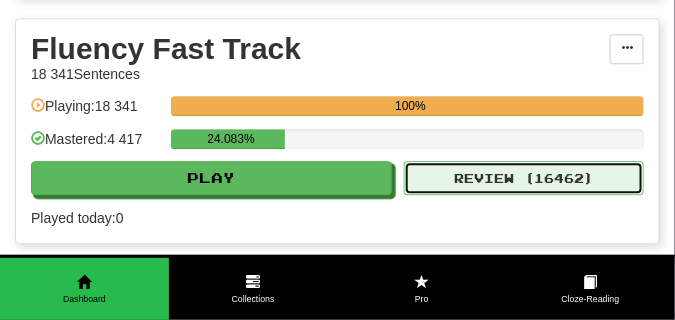 click on "Review ( 16462 )" at bounding box center (524, 178) 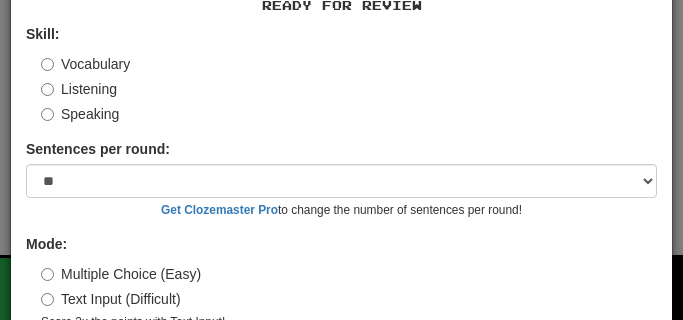 scroll, scrollTop: 186, scrollLeft: 0, axis: vertical 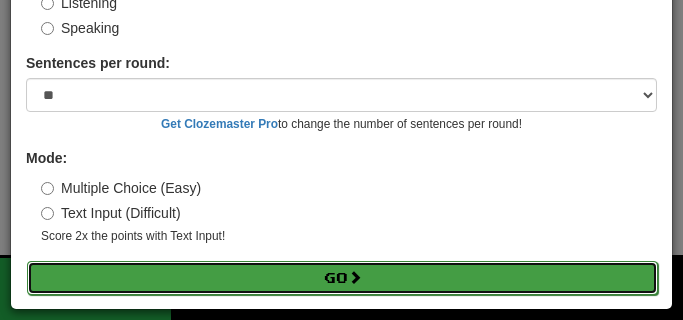 click on "Go" at bounding box center [342, 278] 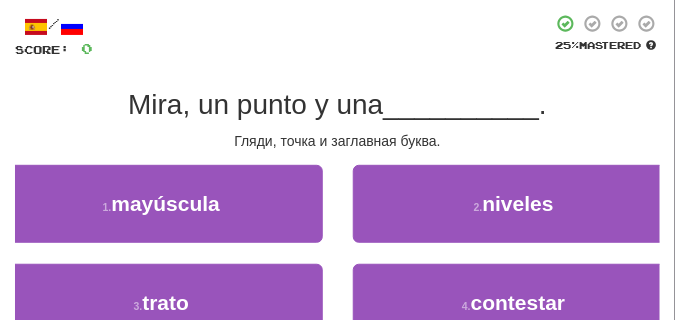 scroll, scrollTop: 100, scrollLeft: 0, axis: vertical 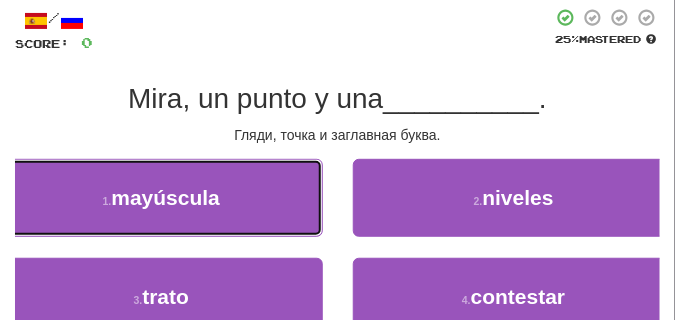 click on "1 .  mayúscula" at bounding box center (161, 198) 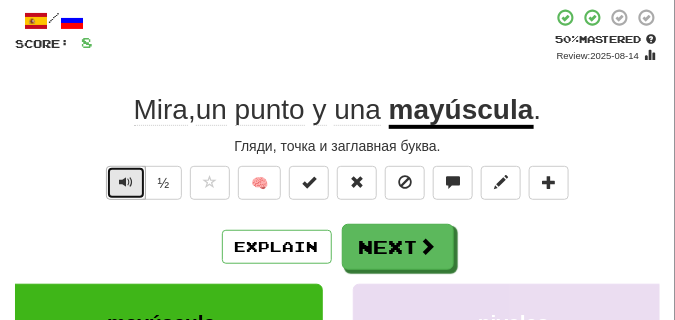 click at bounding box center [126, 182] 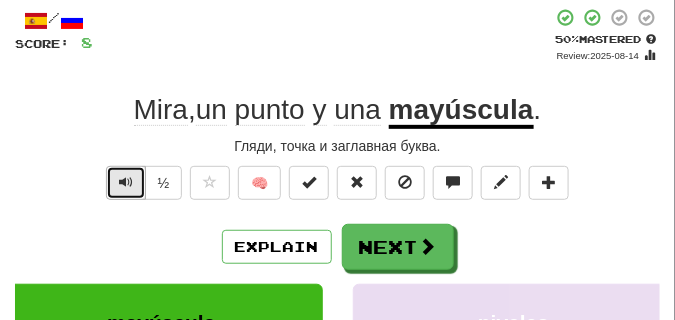 click at bounding box center [126, 182] 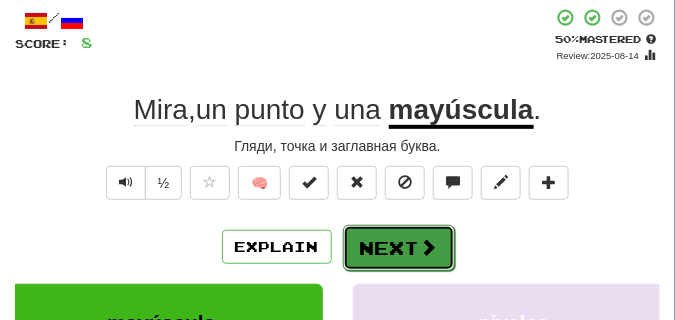 click on "Next" at bounding box center [399, 248] 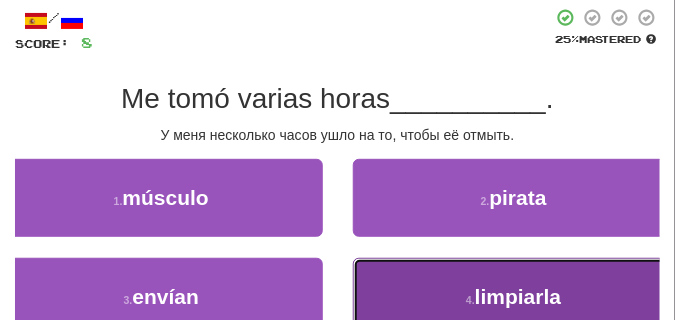 click on "4 .  limpiarla" at bounding box center (514, 297) 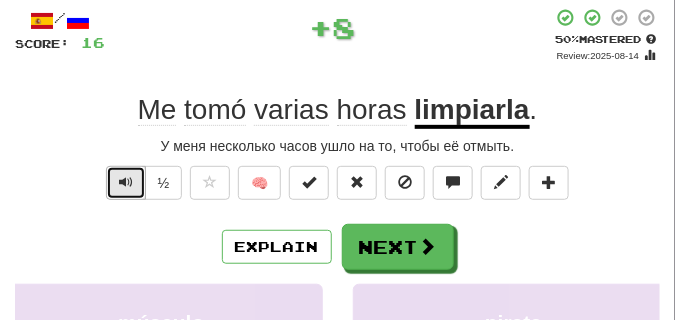 click at bounding box center (126, 182) 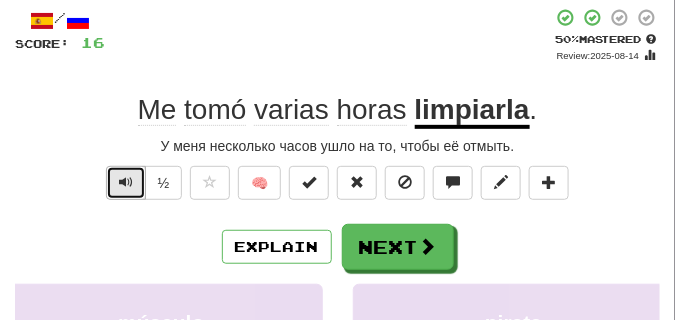 click at bounding box center [126, 182] 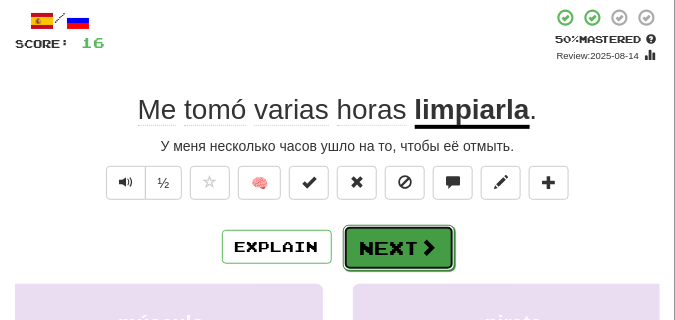 click on "Next" at bounding box center [399, 248] 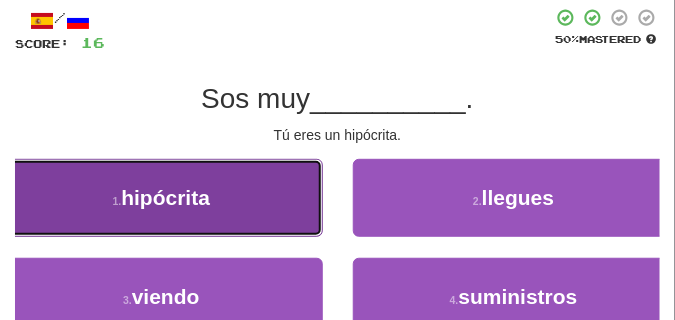 click on "1 .  hipócrita" at bounding box center (161, 198) 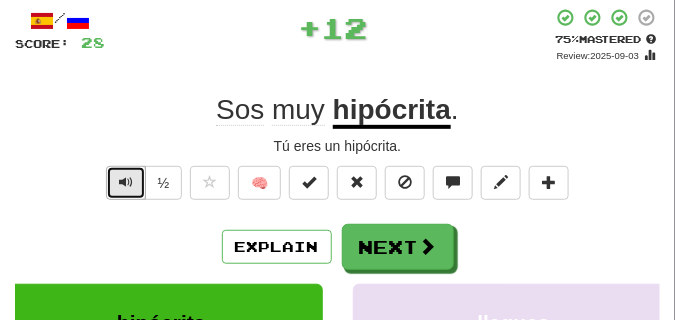 click at bounding box center [126, 183] 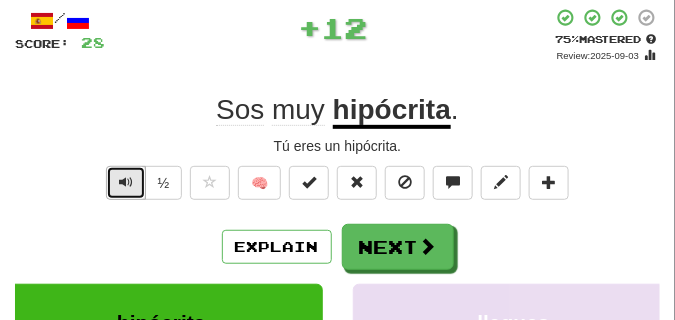 click at bounding box center (126, 183) 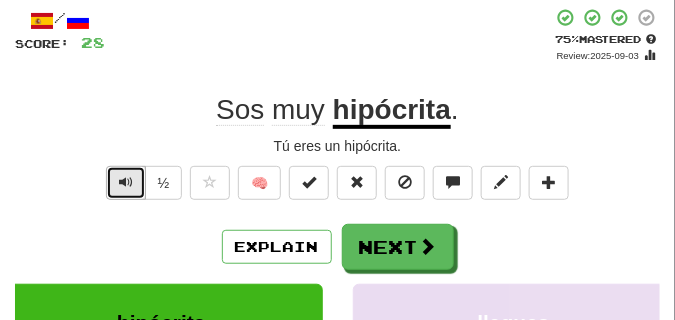 click at bounding box center (126, 183) 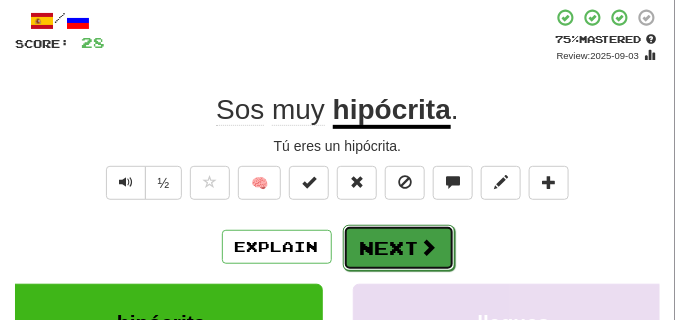 click on "Next" at bounding box center (399, 248) 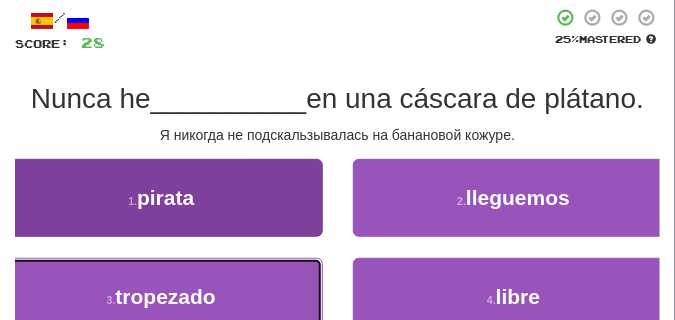 click on "3 .  tropezado" at bounding box center (161, 297) 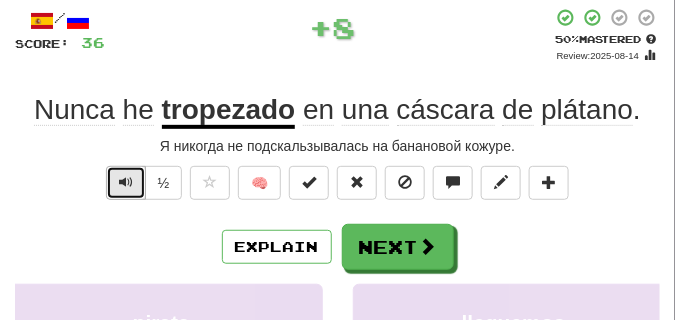 click at bounding box center (126, 183) 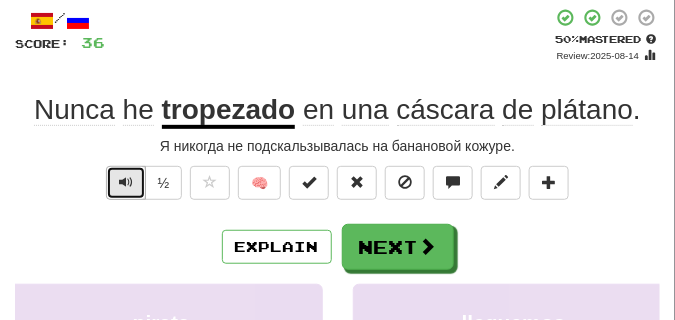 click at bounding box center [126, 183] 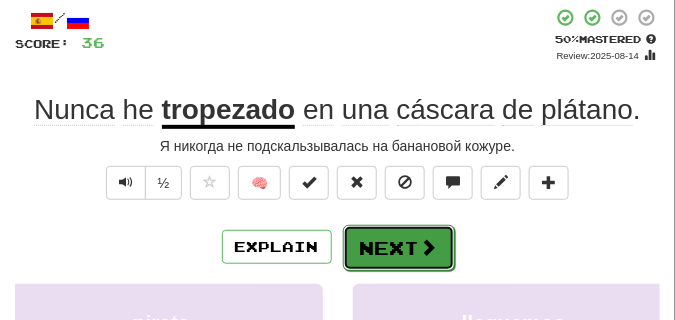 click on "Next" at bounding box center [399, 248] 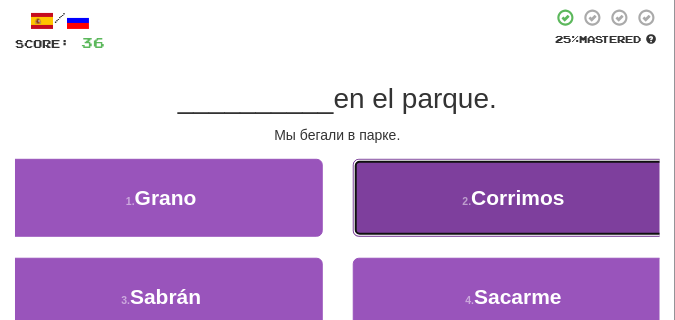 click on "2 .  Corrimos" at bounding box center (514, 198) 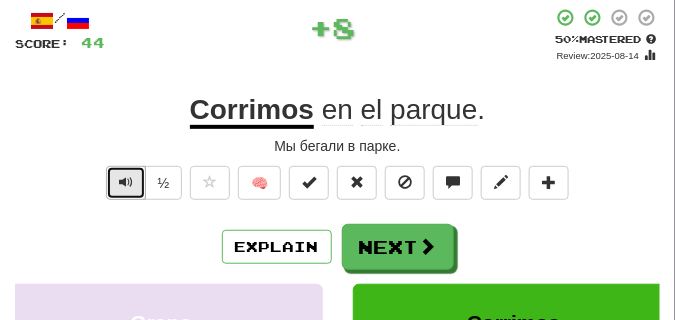 click at bounding box center [126, 183] 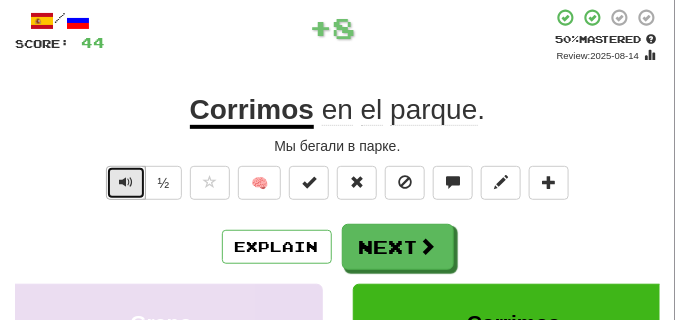 click at bounding box center [126, 183] 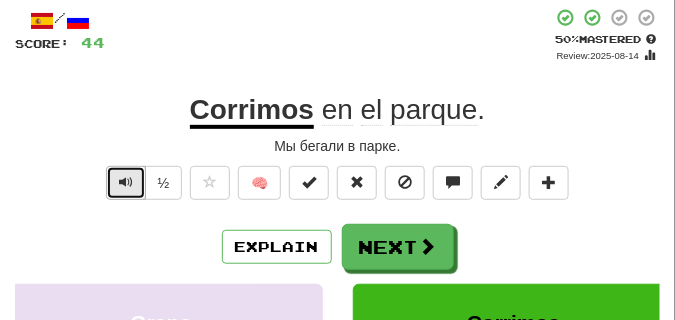 click at bounding box center [126, 183] 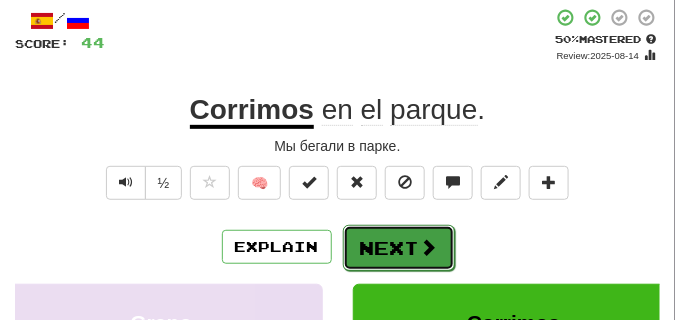 click on "Next" at bounding box center [399, 248] 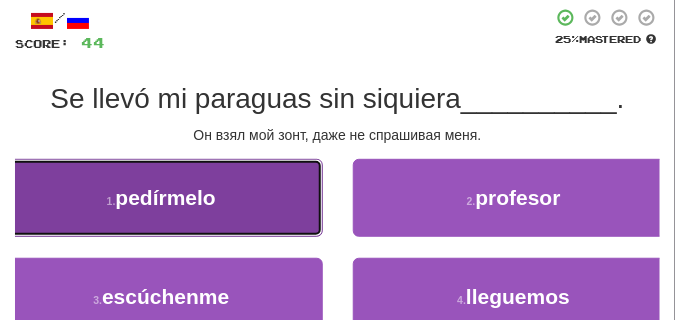 click on "1 .  pedírmelo" at bounding box center (161, 198) 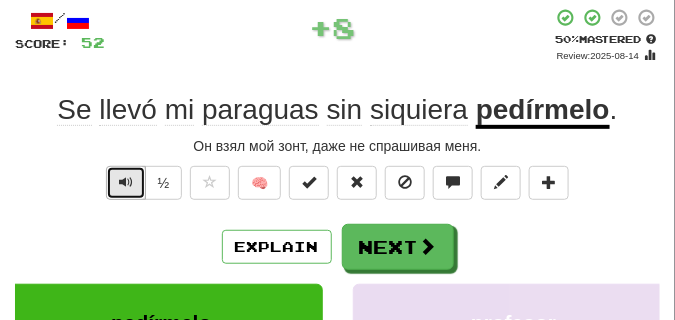 click at bounding box center (126, 183) 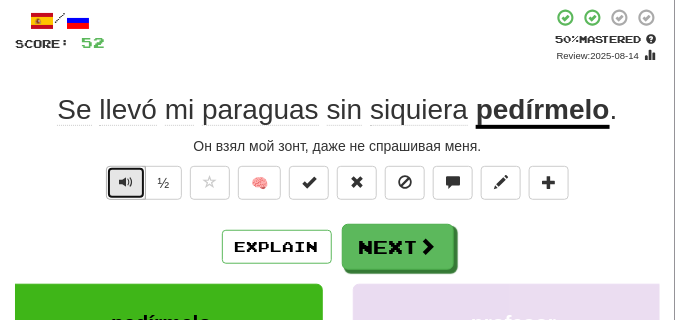 click at bounding box center [126, 183] 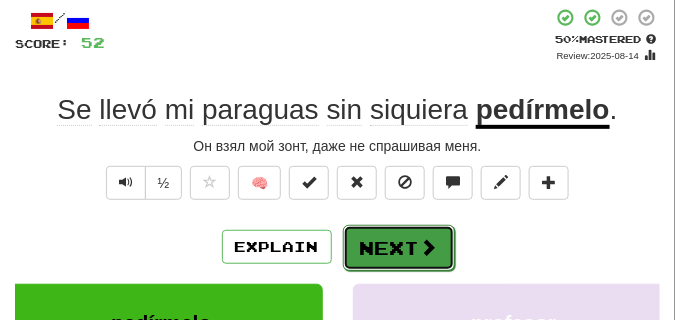 click on "Next" at bounding box center (399, 248) 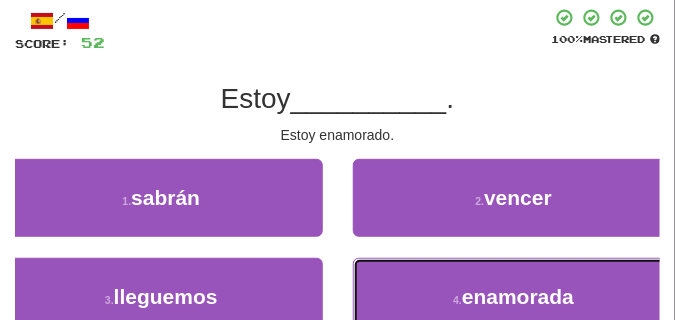 click on "4 .  enamorada" at bounding box center (514, 297) 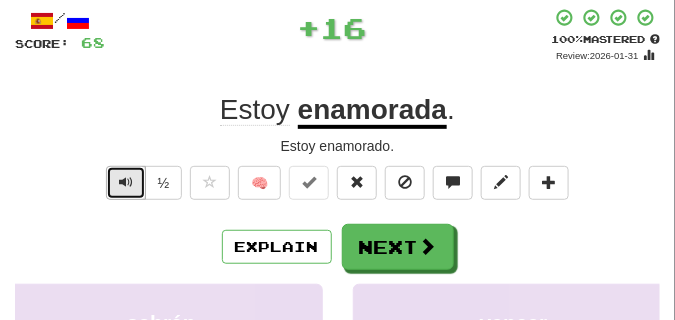 click at bounding box center (126, 182) 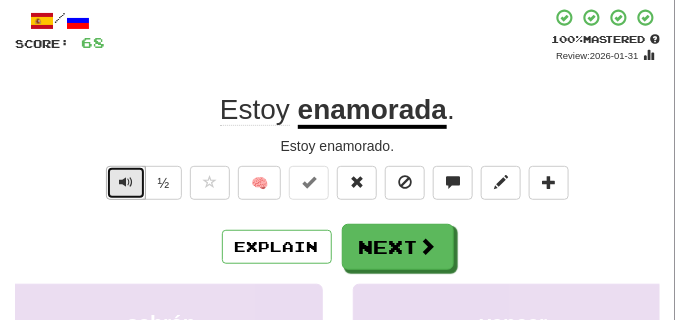 click at bounding box center (126, 182) 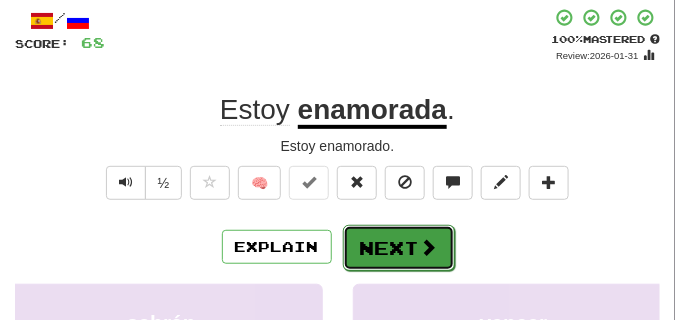 click on "Next" at bounding box center (399, 248) 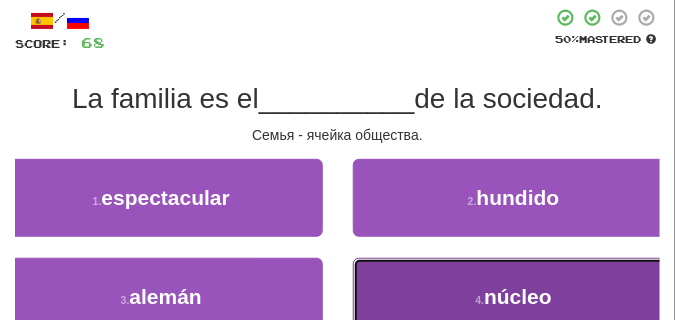 click on "4 .  núcleo" at bounding box center [514, 297] 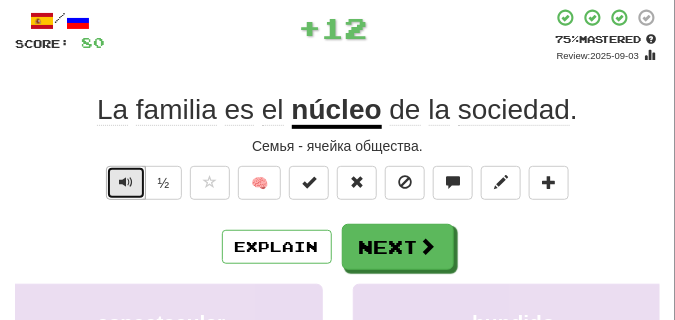 click at bounding box center (126, 183) 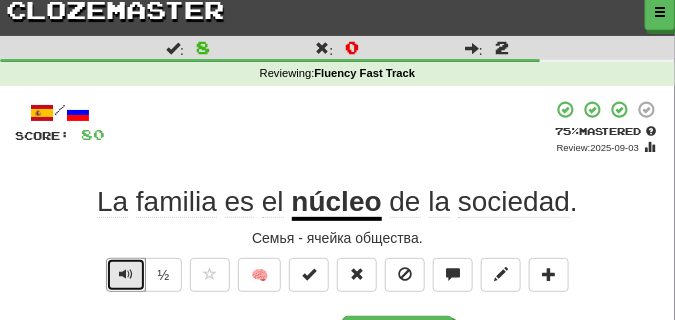scroll, scrollTop: 0, scrollLeft: 0, axis: both 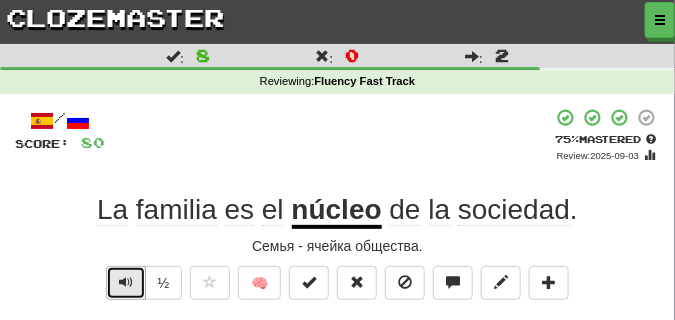 click at bounding box center (126, 282) 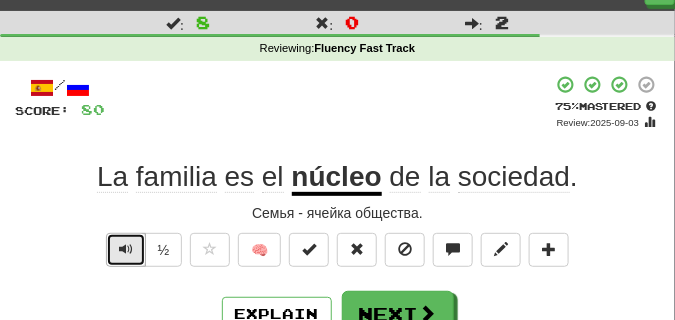 scroll, scrollTop: 50, scrollLeft: 0, axis: vertical 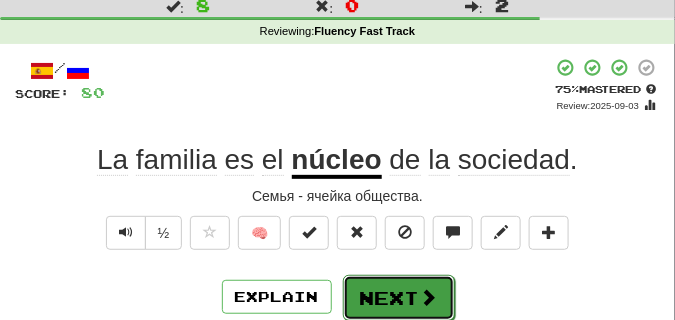 click on "Next" at bounding box center (399, 298) 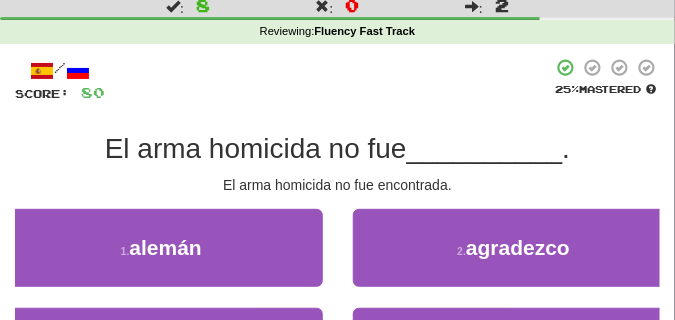 scroll, scrollTop: 100, scrollLeft: 0, axis: vertical 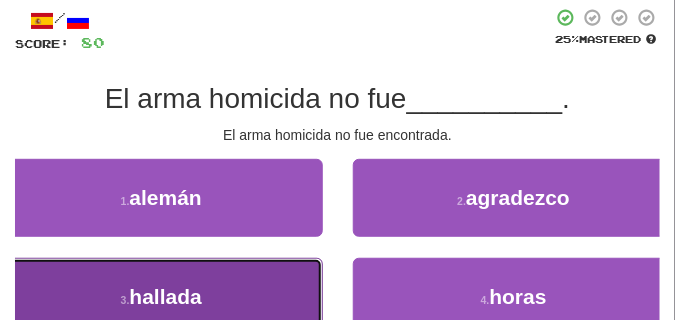 click on "3 .  hallada" at bounding box center (161, 297) 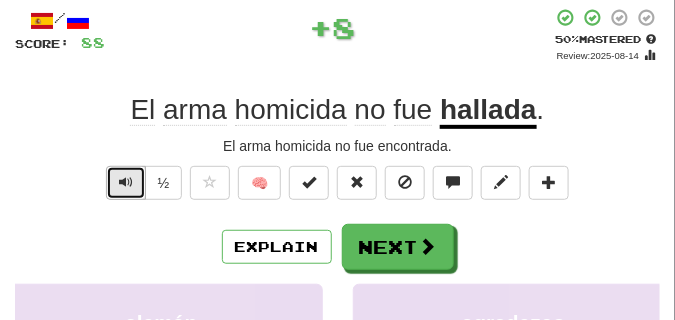 click at bounding box center (126, 182) 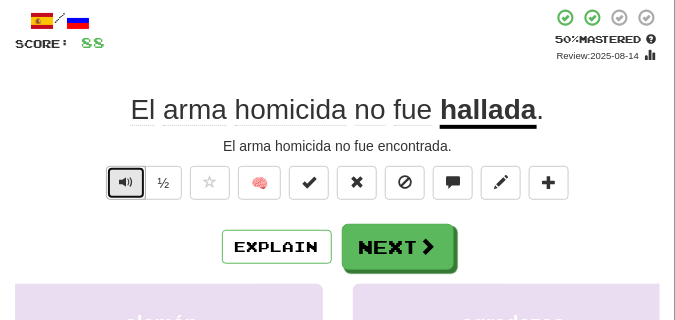 click at bounding box center (126, 182) 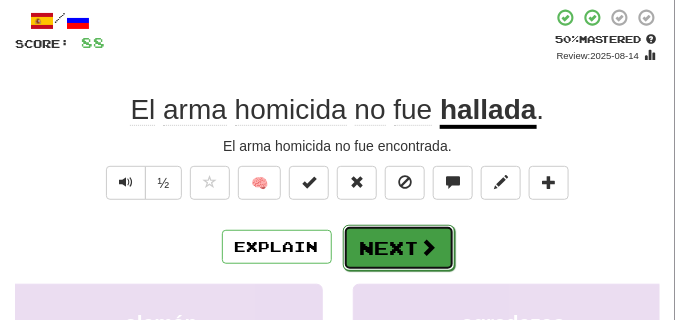 click on "Next" at bounding box center (399, 248) 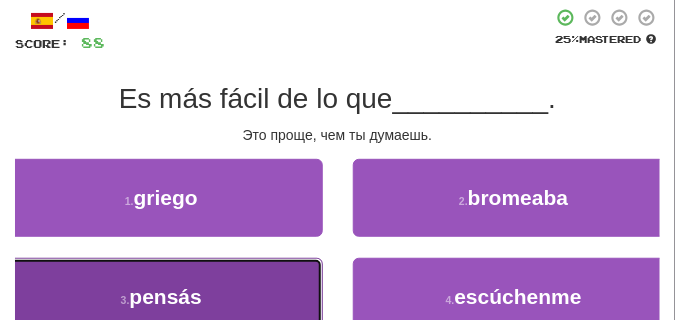 click on "3 .  pensás" at bounding box center (161, 297) 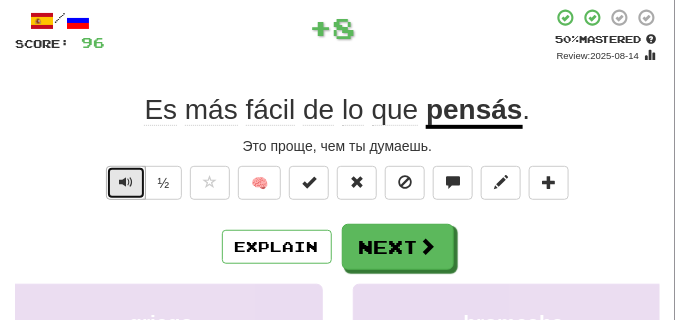 click at bounding box center (126, 182) 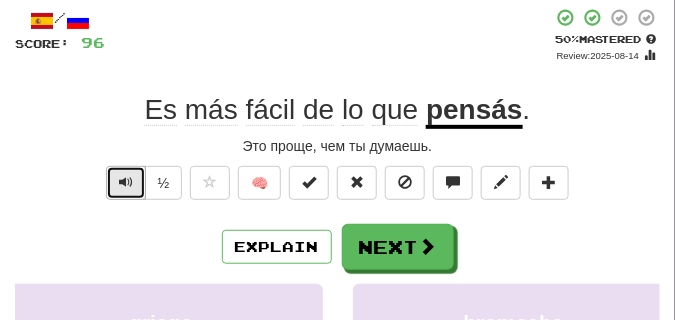 click at bounding box center (126, 182) 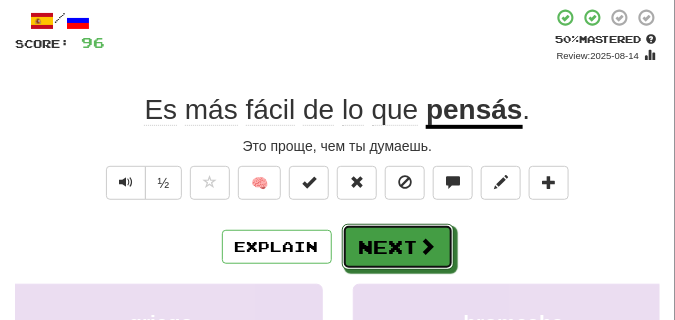 click on "Next" at bounding box center [398, 247] 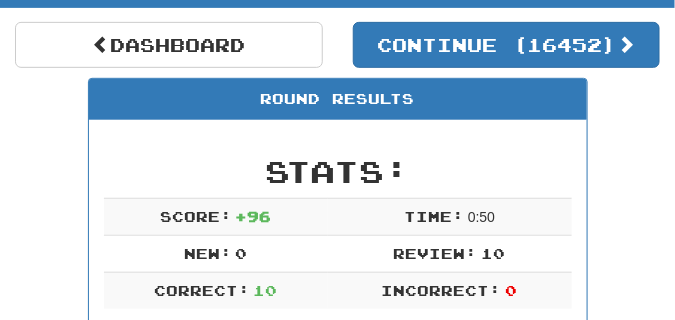 scroll, scrollTop: 88, scrollLeft: 0, axis: vertical 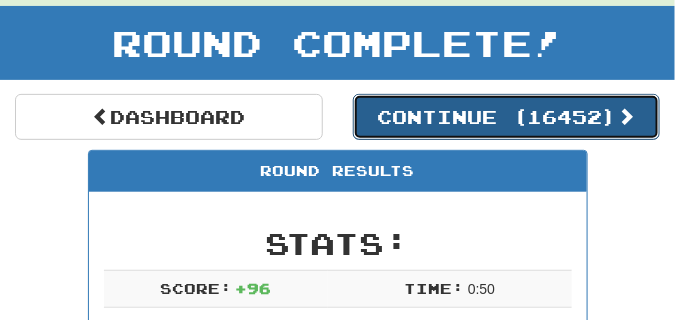 click on "Continue ( 16452 )" at bounding box center [507, 117] 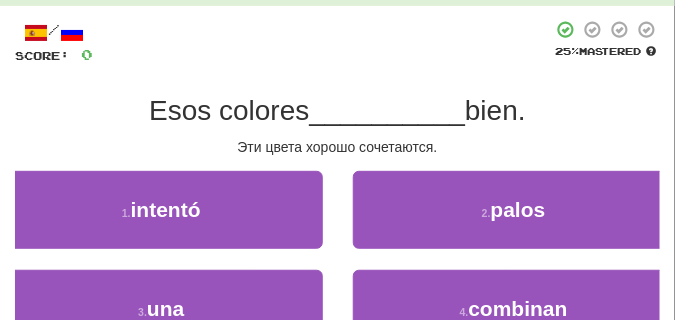 scroll, scrollTop: 138, scrollLeft: 0, axis: vertical 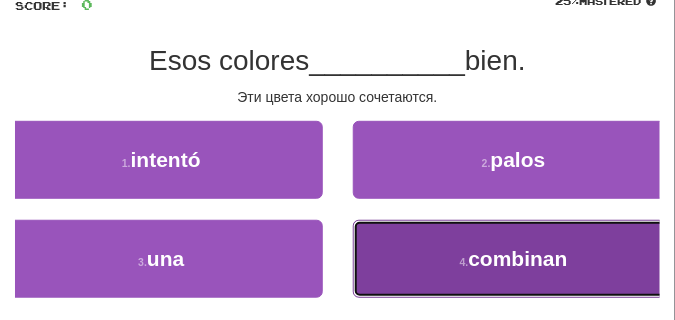 click on "4 .  combinan" at bounding box center (514, 259) 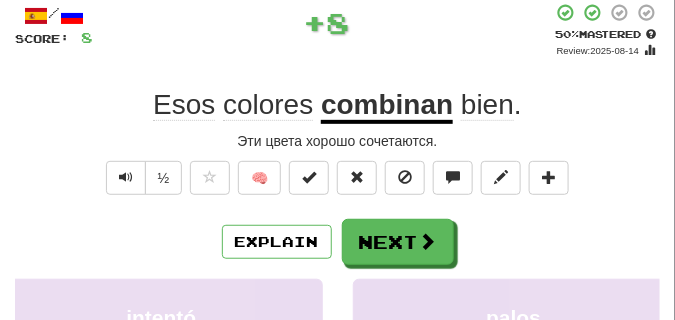 scroll, scrollTop: 88, scrollLeft: 0, axis: vertical 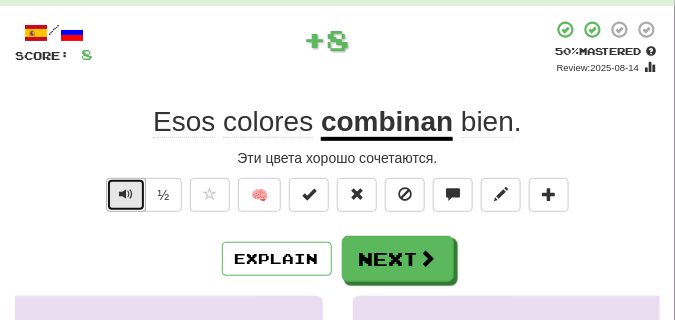 click at bounding box center [126, 194] 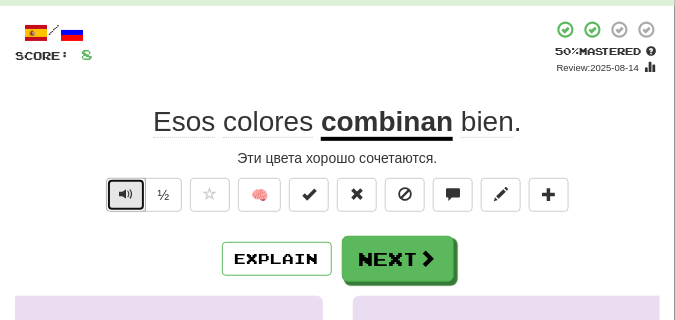 click at bounding box center (126, 194) 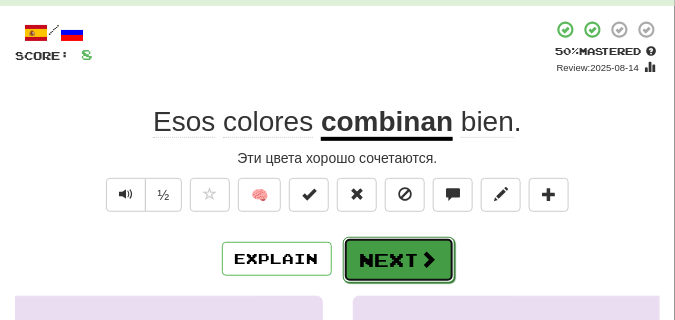 click on "Next" at bounding box center [399, 260] 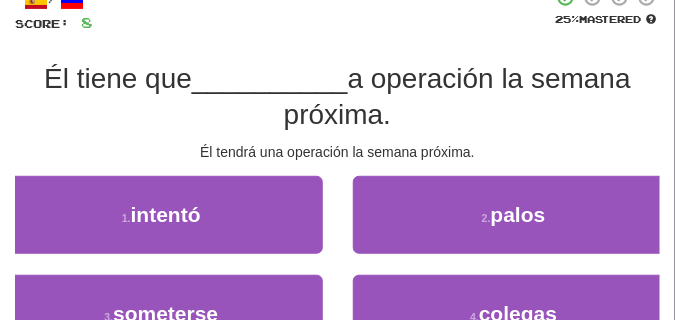scroll, scrollTop: 138, scrollLeft: 0, axis: vertical 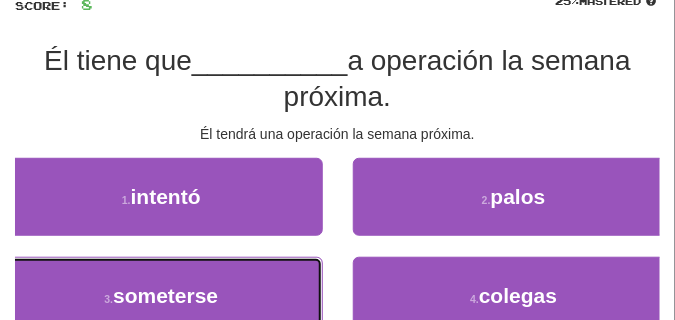 click on "3 .  someterse" at bounding box center [161, 296] 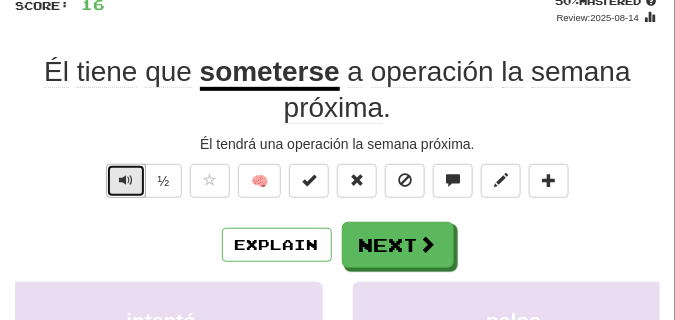 click at bounding box center (126, 180) 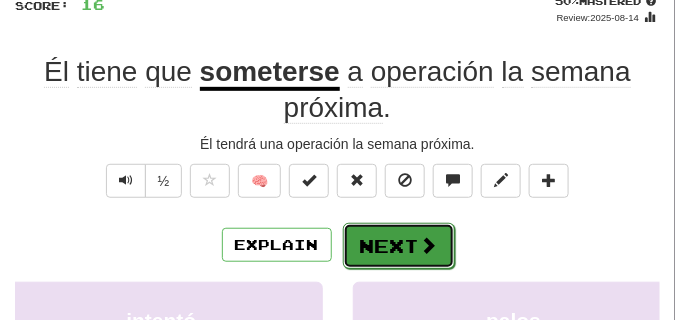 click on "Next" at bounding box center [399, 246] 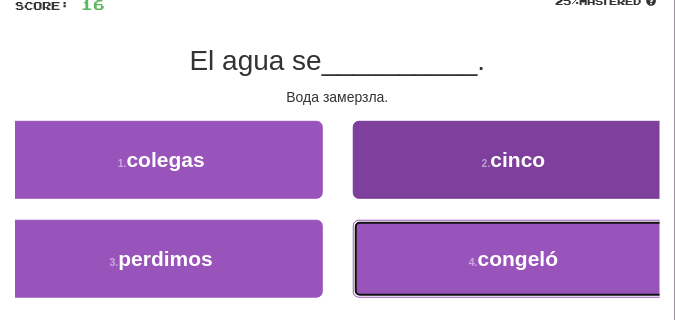 click on "congeló" at bounding box center [518, 258] 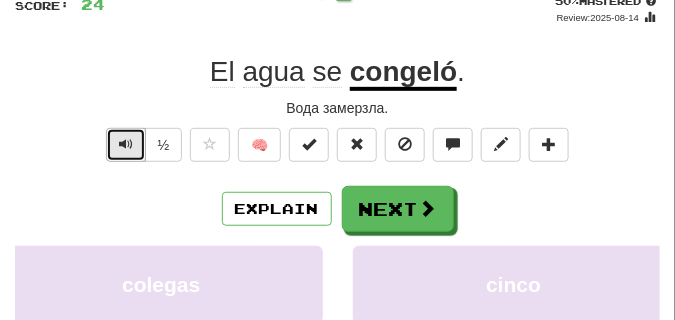 click at bounding box center (126, 144) 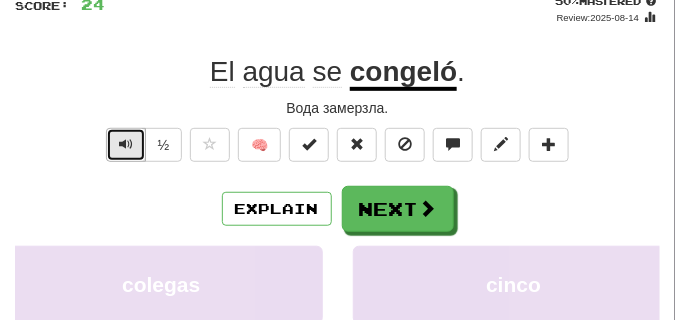click at bounding box center (126, 144) 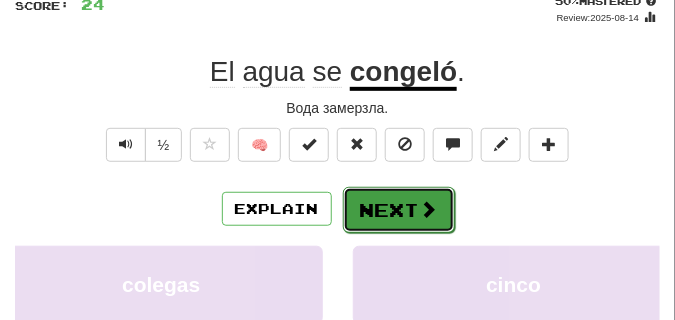click on "Next" at bounding box center (399, 210) 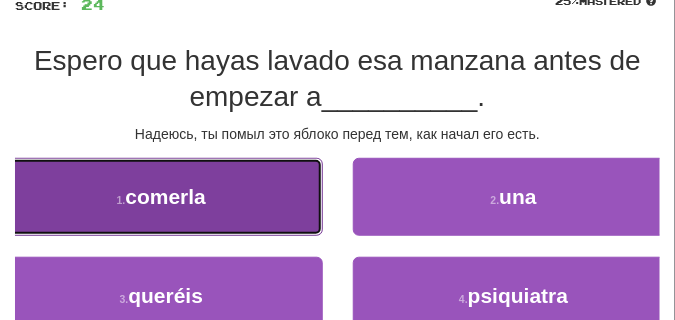 click on "comerla" at bounding box center [165, 196] 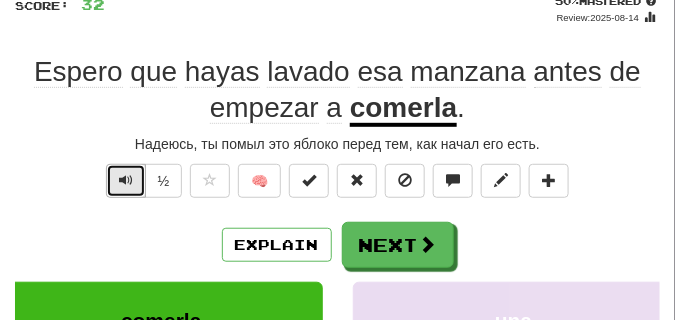 click at bounding box center [126, 180] 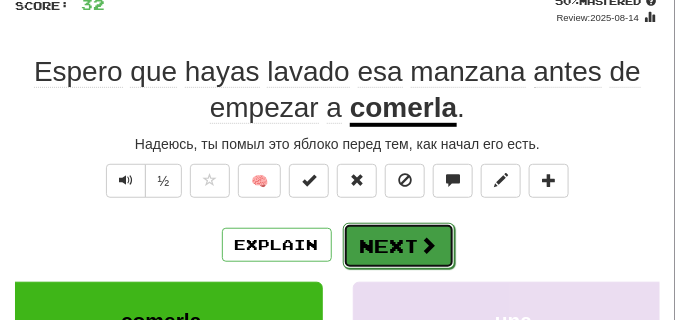 click on "Next" at bounding box center (399, 246) 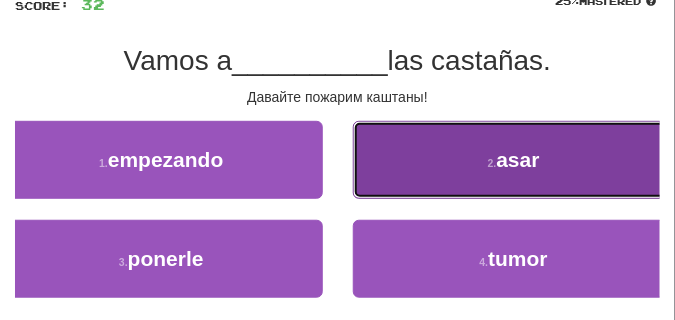click on "2 .  asar" at bounding box center [514, 160] 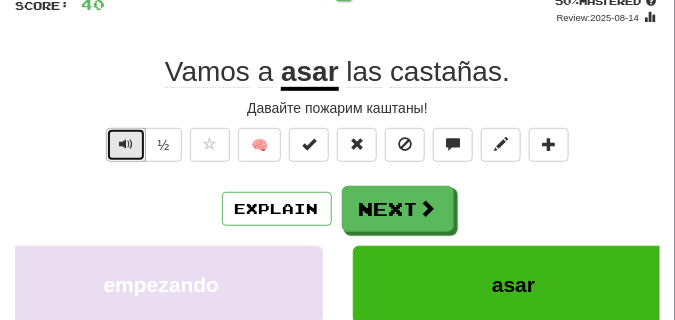 click at bounding box center (126, 145) 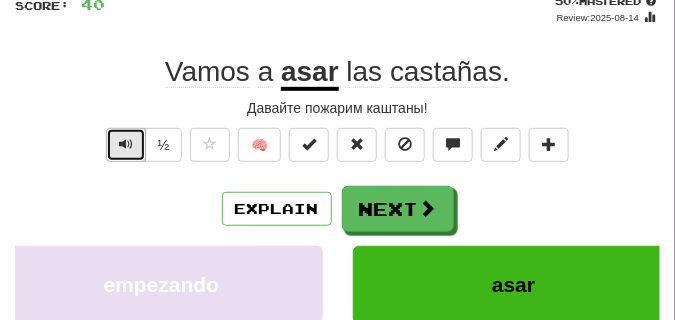 click at bounding box center (126, 145) 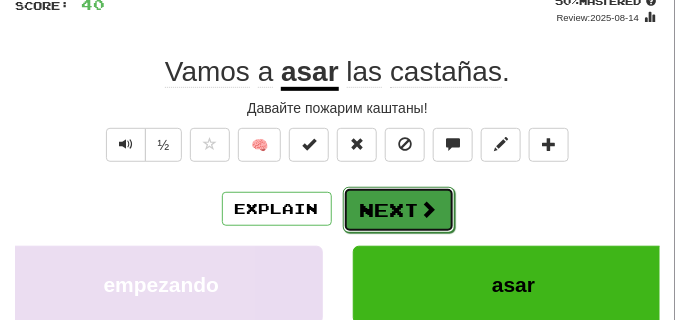 click on "Next" at bounding box center [399, 210] 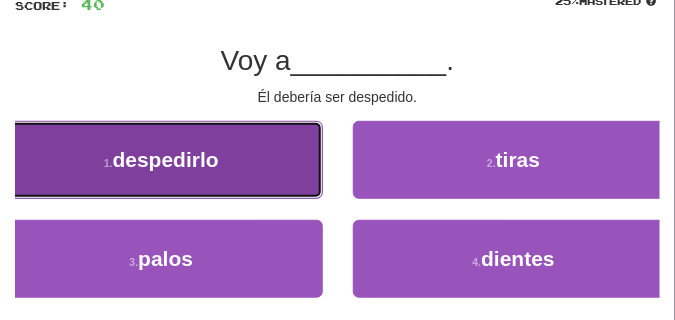 click on "1 .  despedirlo" at bounding box center (161, 160) 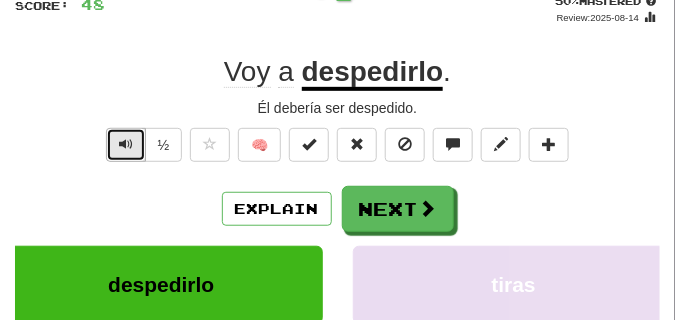 click at bounding box center (126, 144) 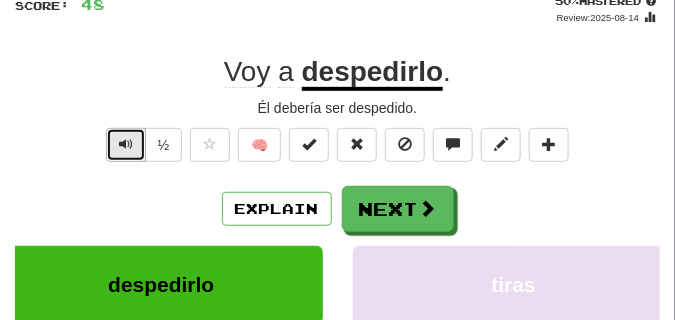 click at bounding box center (126, 144) 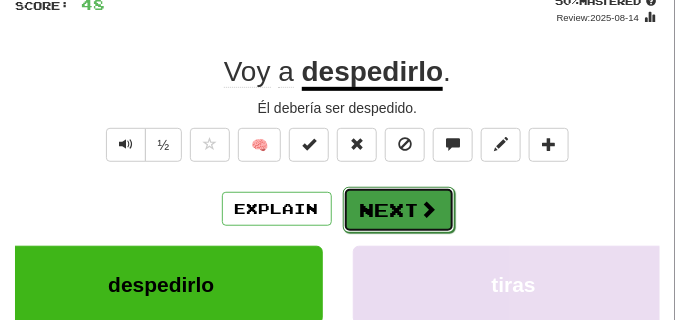 click on "Next" at bounding box center [399, 210] 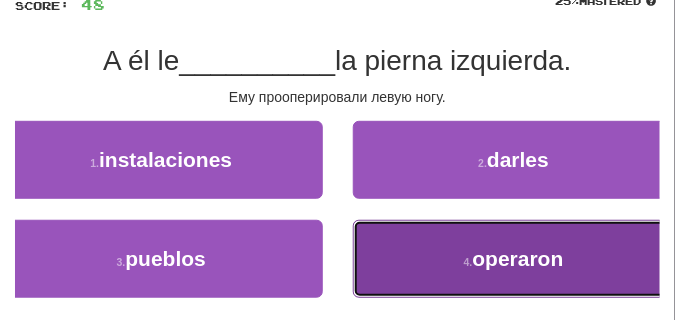 click on "4 .  operaron" at bounding box center [514, 259] 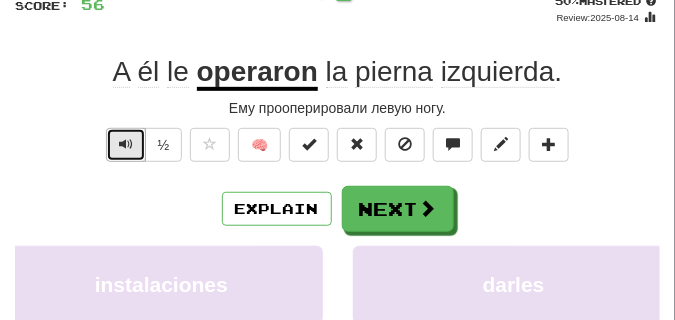 click at bounding box center (126, 144) 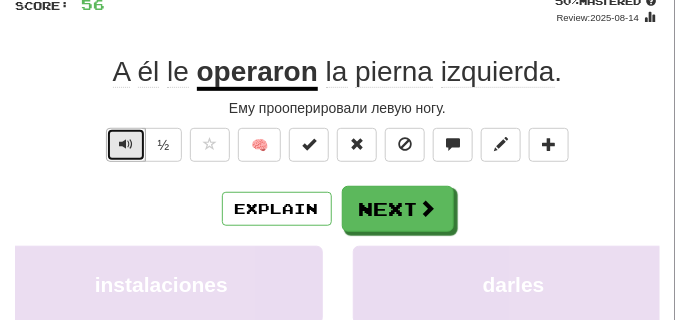 click at bounding box center (126, 144) 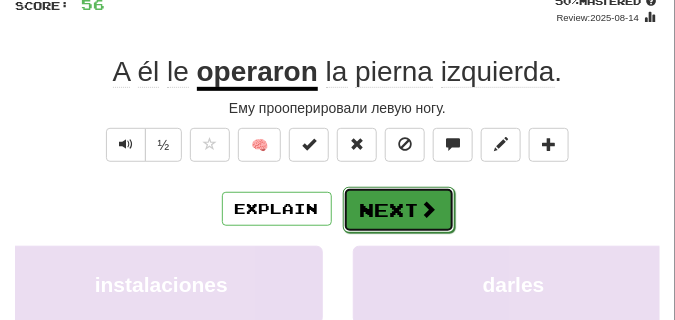 click on "Next" at bounding box center [399, 210] 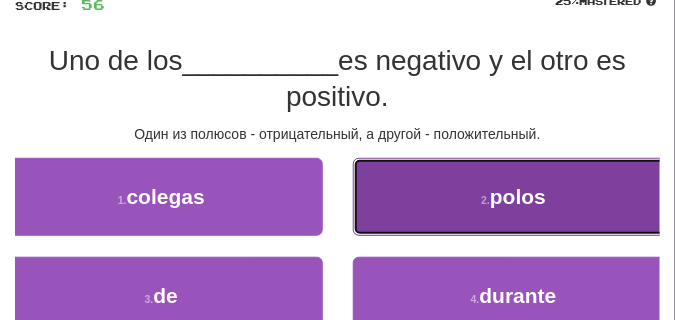 click on "2 .  polos" at bounding box center (514, 197) 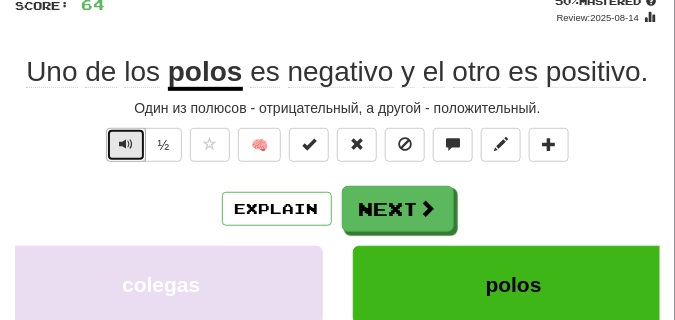 click at bounding box center (126, 145) 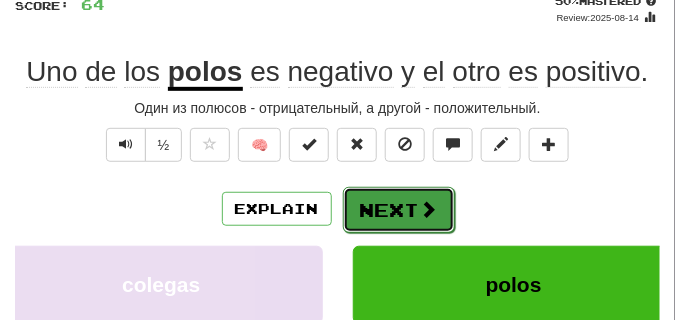 click on "Next" at bounding box center [399, 210] 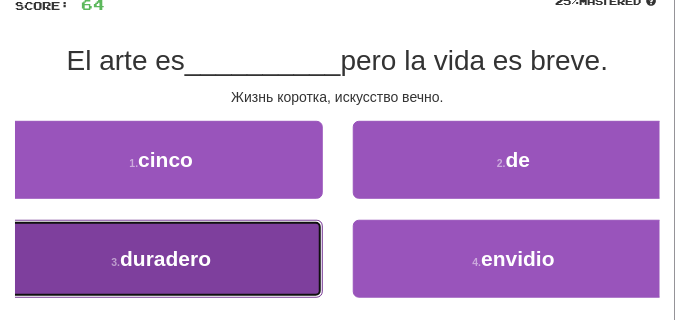 click on "3 .  duradero" at bounding box center (161, 259) 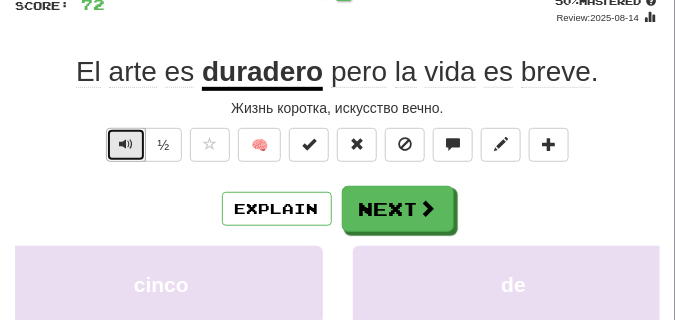 click at bounding box center [126, 144] 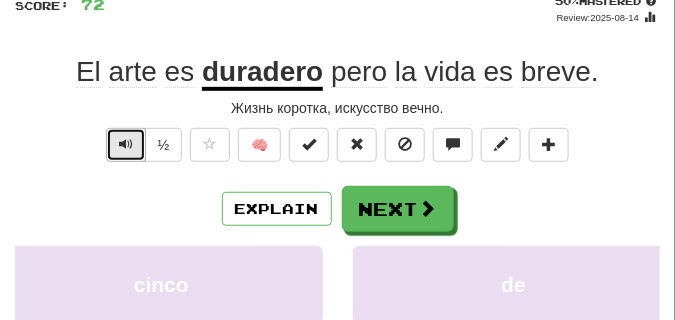 click at bounding box center [126, 144] 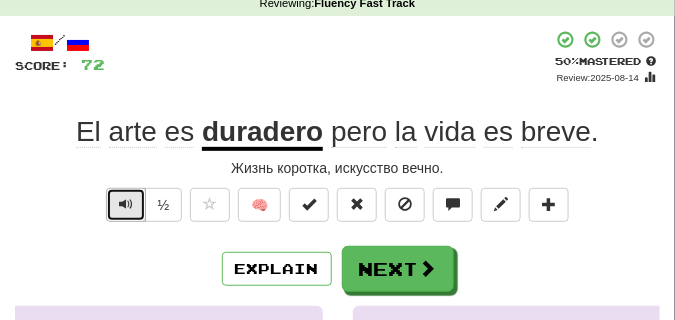 scroll, scrollTop: 138, scrollLeft: 0, axis: vertical 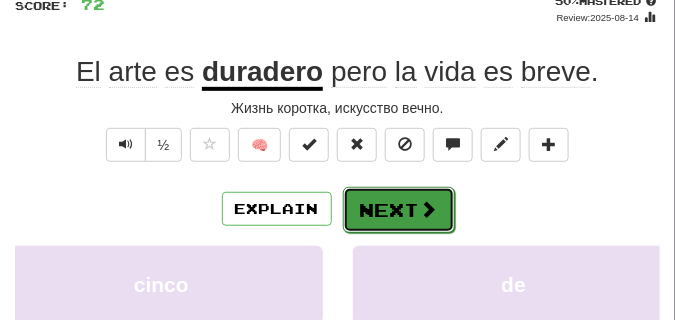 click on "Next" at bounding box center (399, 210) 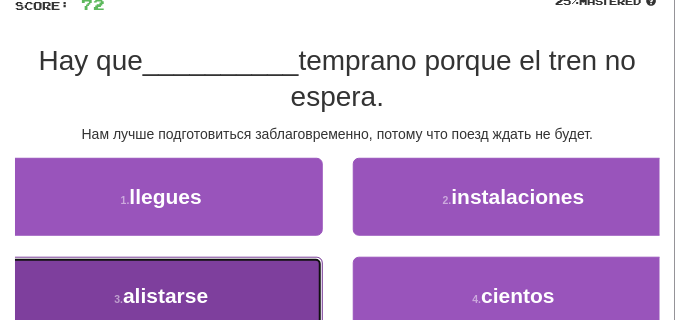 click on "3 .  alistarse" at bounding box center (161, 296) 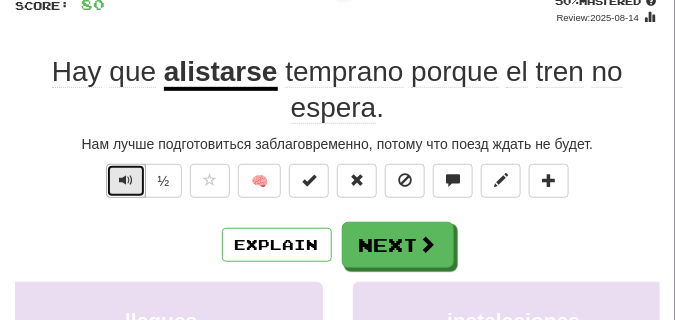 click at bounding box center (126, 180) 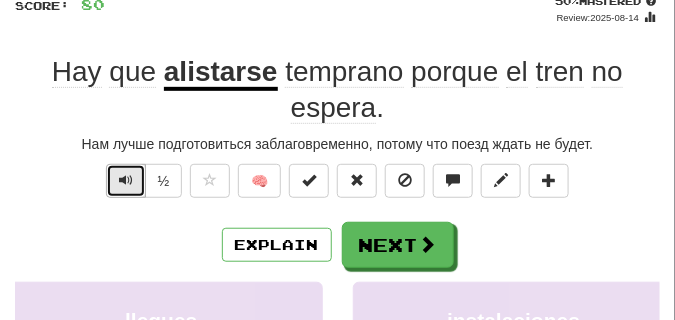 click at bounding box center [126, 180] 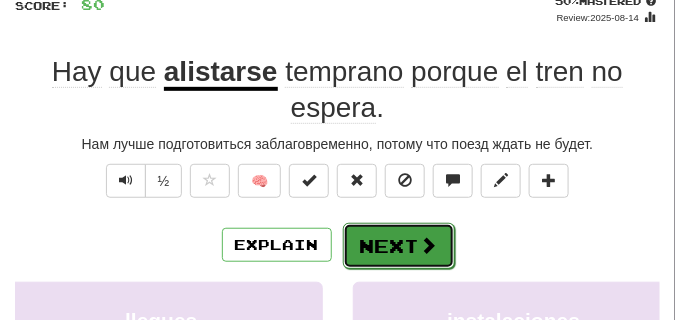 click on "Next" at bounding box center [399, 246] 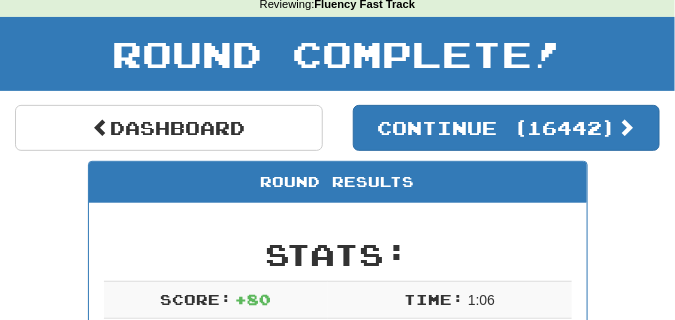 scroll, scrollTop: 76, scrollLeft: 0, axis: vertical 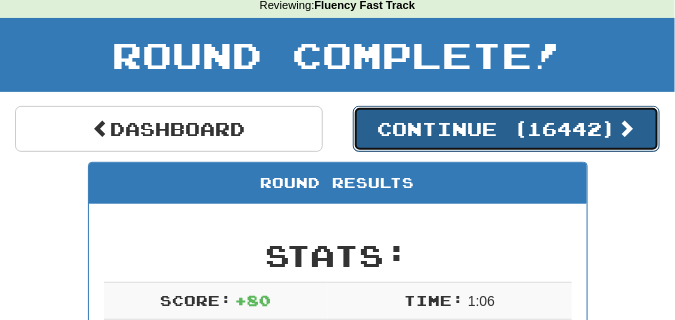 click on "Continue ( 16442 )" at bounding box center [507, 129] 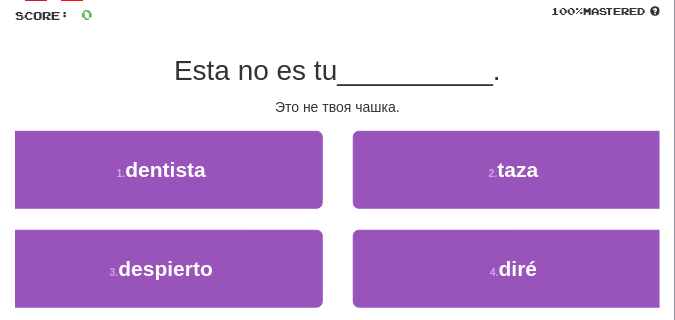 scroll, scrollTop: 176, scrollLeft: 0, axis: vertical 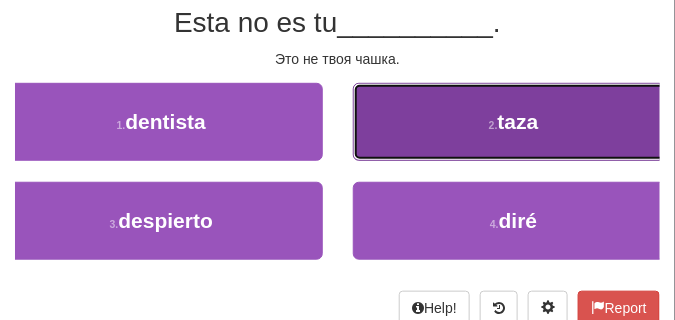 click on "2 .  taza" at bounding box center (514, 122) 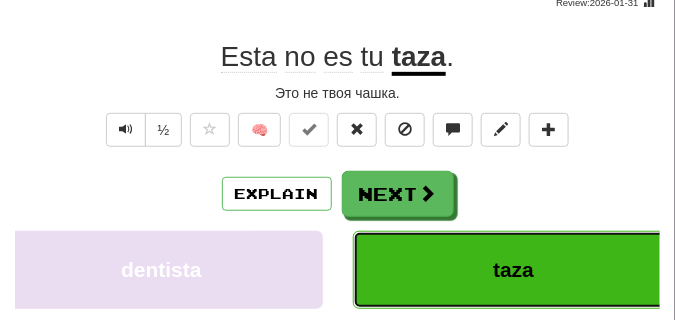 scroll, scrollTop: 136, scrollLeft: 0, axis: vertical 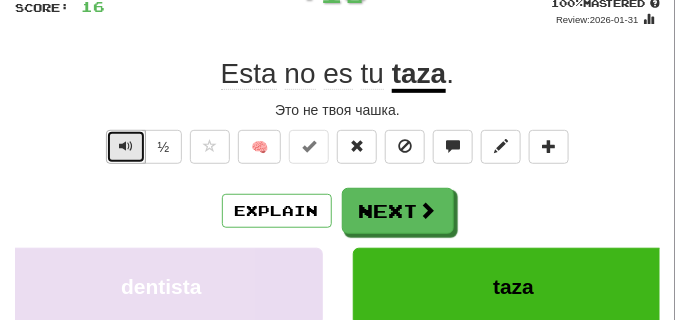click at bounding box center [126, 146] 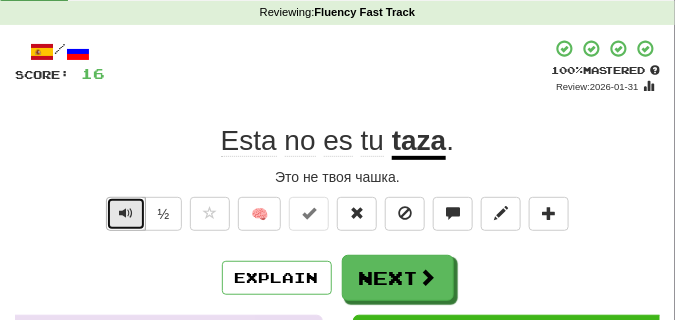 scroll, scrollTop: 86, scrollLeft: 0, axis: vertical 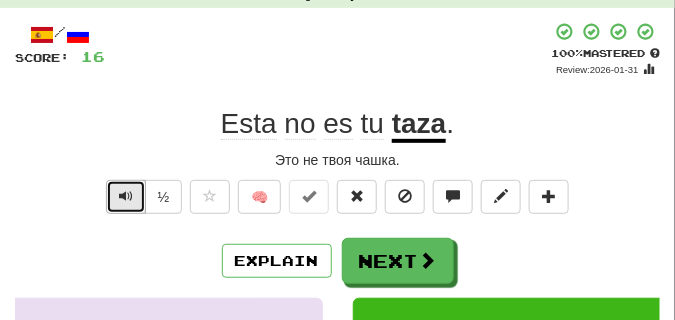 click at bounding box center (126, 196) 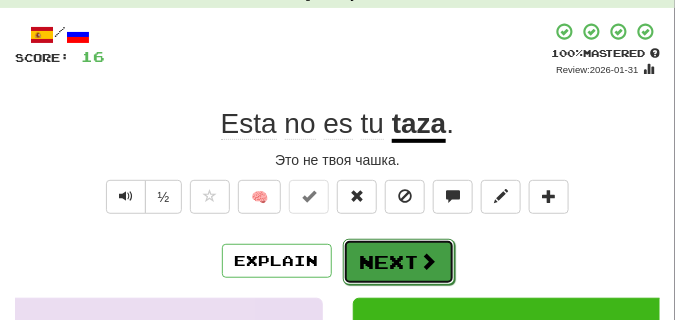 click on "Next" at bounding box center [399, 262] 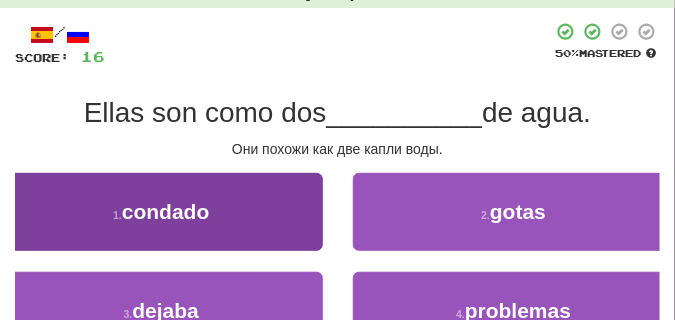 scroll, scrollTop: 136, scrollLeft: 0, axis: vertical 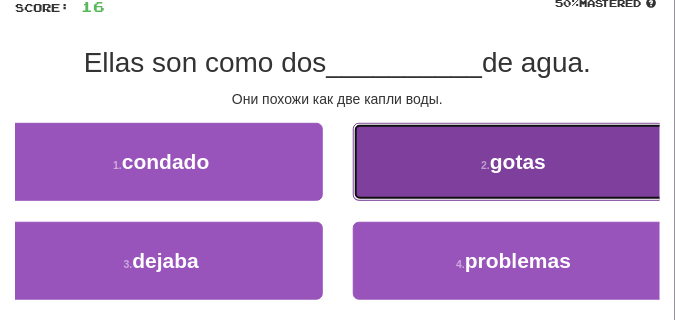 click on "2 .  gotas" at bounding box center (514, 162) 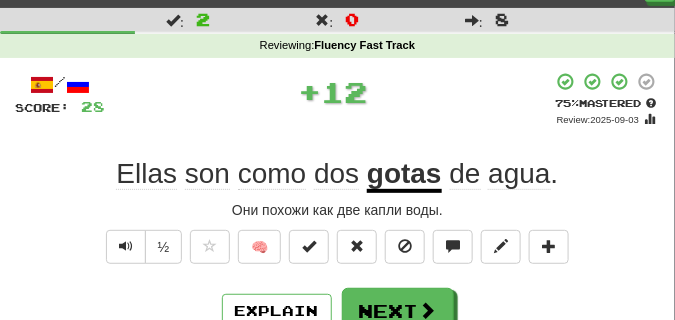 scroll, scrollTop: 36, scrollLeft: 0, axis: vertical 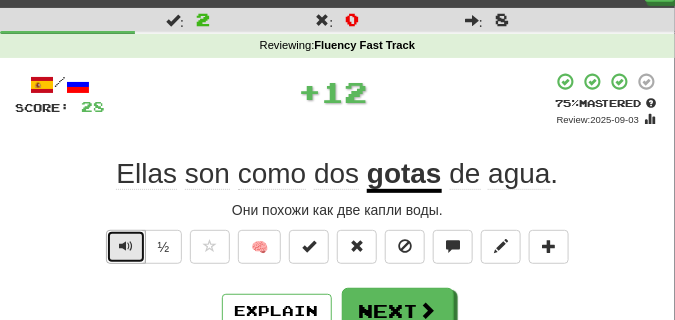 click at bounding box center [126, 246] 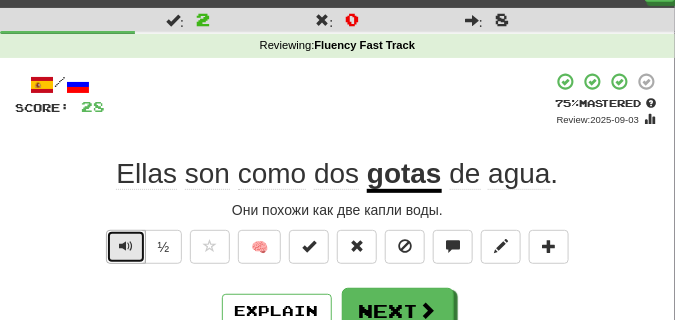 click at bounding box center [126, 246] 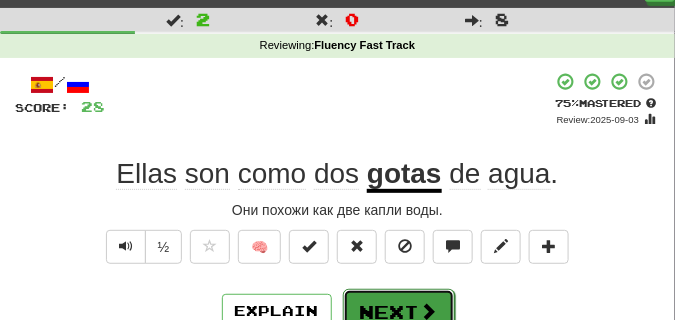 click on "Next" at bounding box center (399, 312) 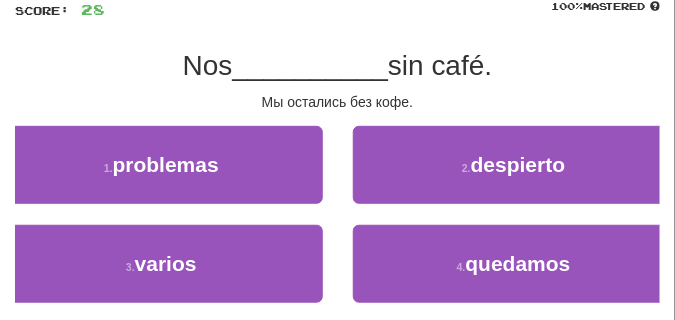 scroll, scrollTop: 136, scrollLeft: 0, axis: vertical 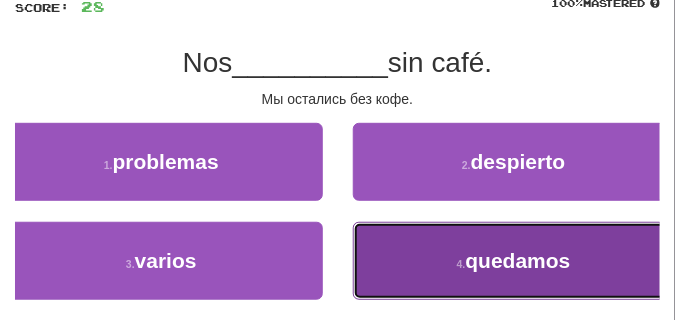click on "4 .  quedamos" at bounding box center [514, 261] 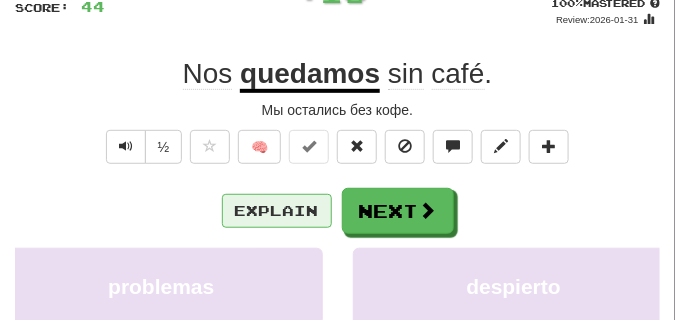 scroll, scrollTop: 86, scrollLeft: 0, axis: vertical 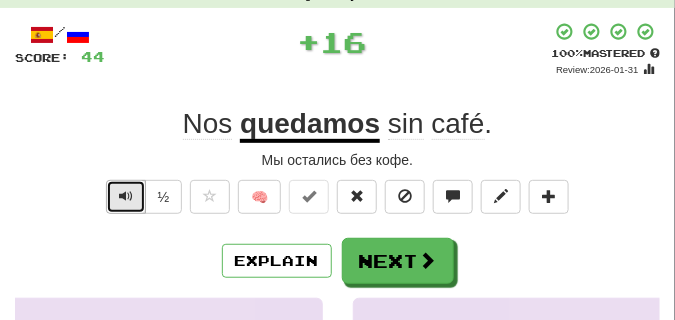 click at bounding box center [126, 196] 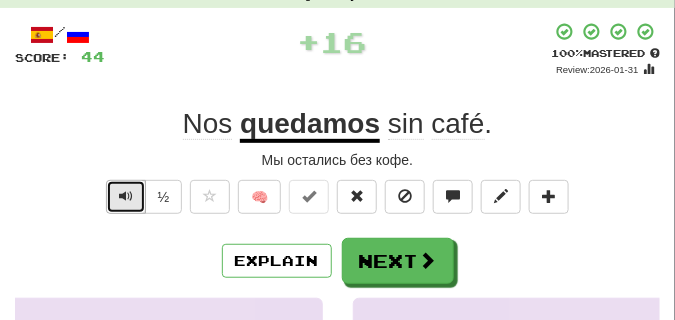 click at bounding box center [126, 196] 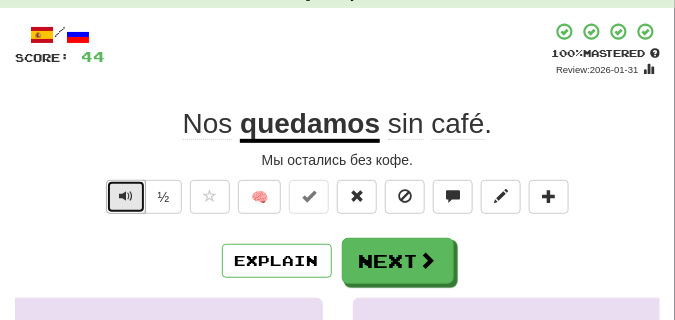 click at bounding box center [126, 196] 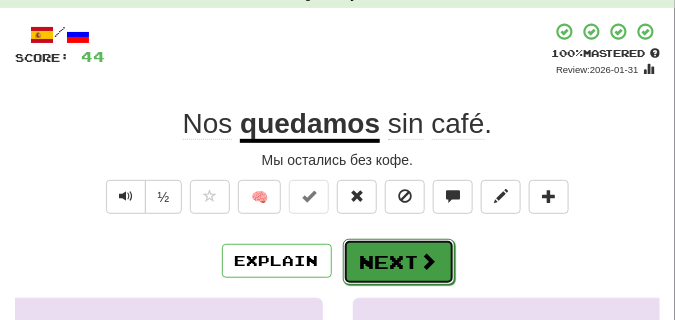 click on "Next" at bounding box center [399, 262] 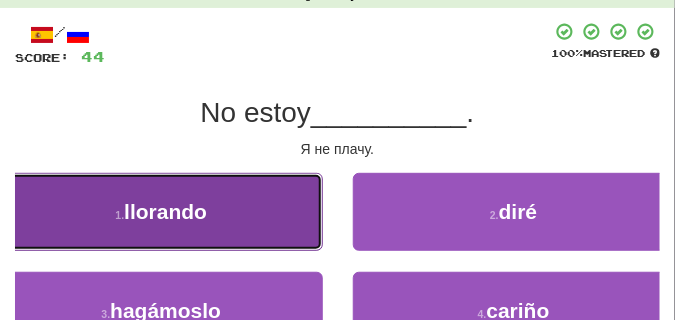 click on "1 .  llorando" at bounding box center [161, 212] 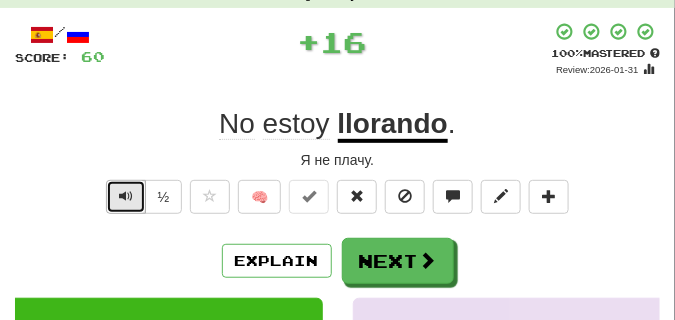 click at bounding box center (126, 196) 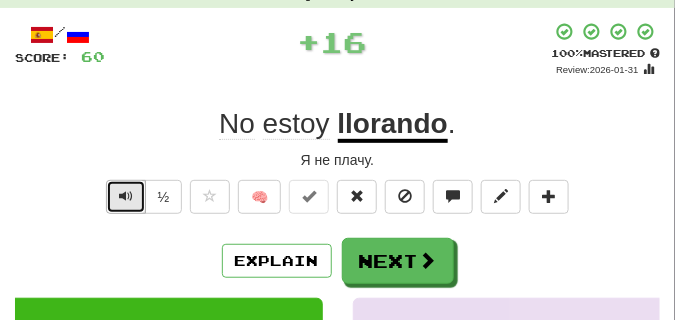 click at bounding box center [126, 196] 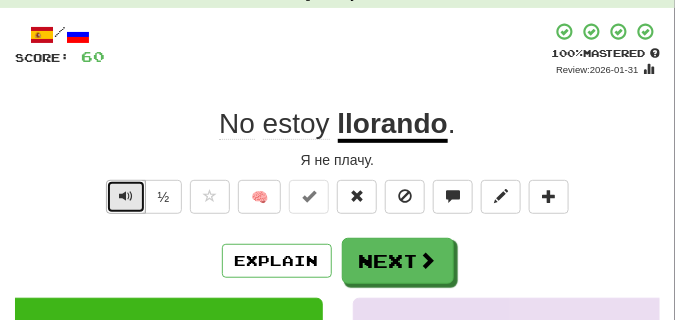 click at bounding box center (126, 196) 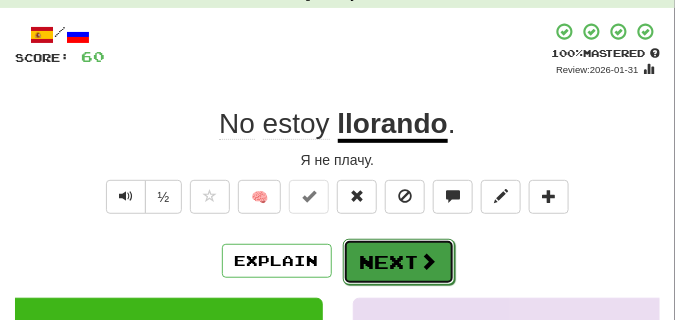 click on "Next" at bounding box center [399, 262] 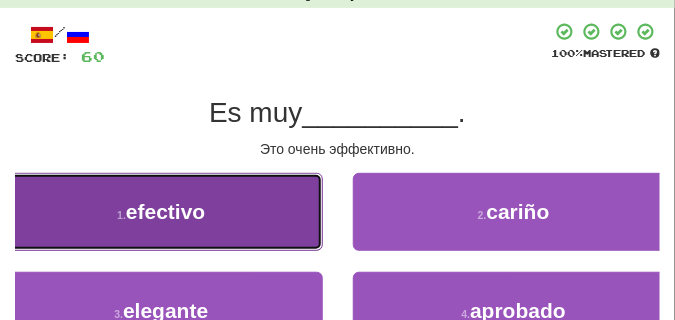 click on "1 .  efectivo" at bounding box center (161, 212) 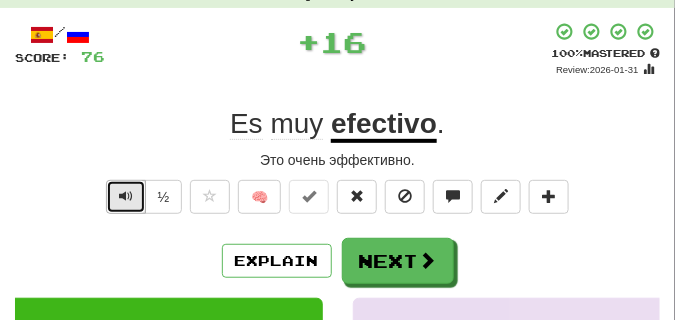 click at bounding box center [126, 197] 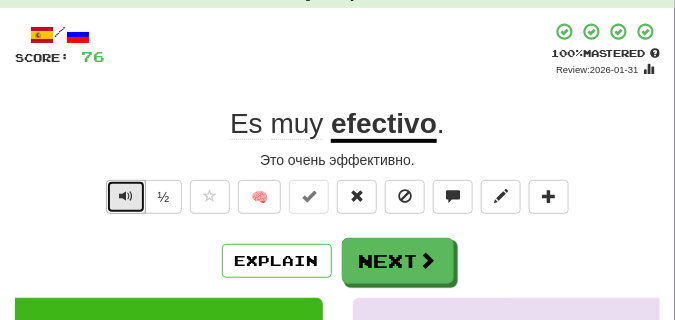click at bounding box center [126, 197] 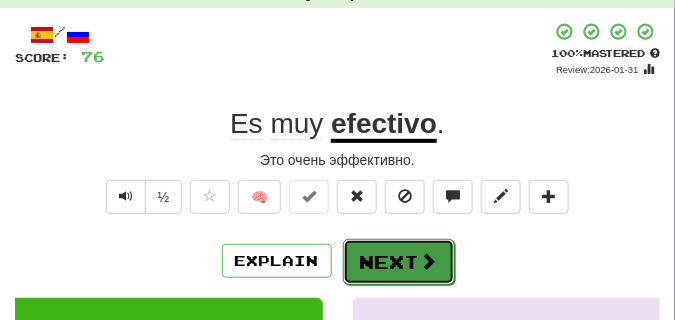 click on "Next" at bounding box center (399, 262) 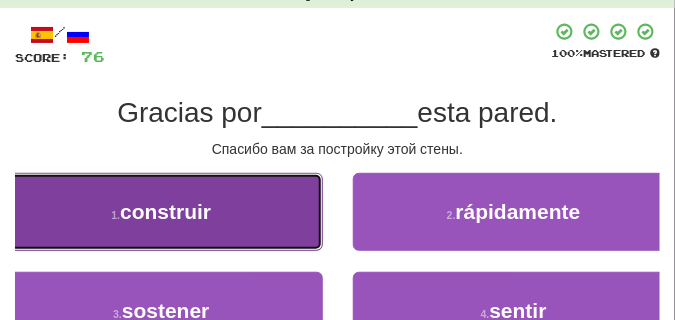 click on "1 .  construir" at bounding box center [161, 212] 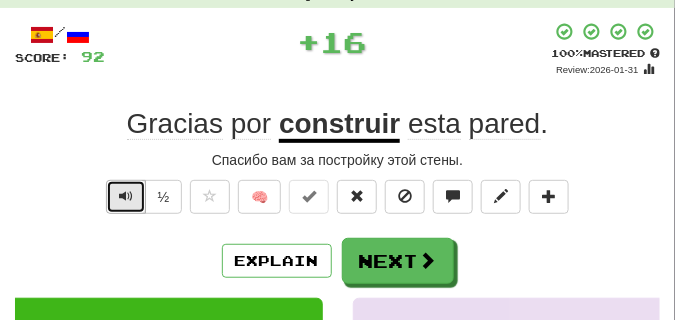 click at bounding box center (126, 197) 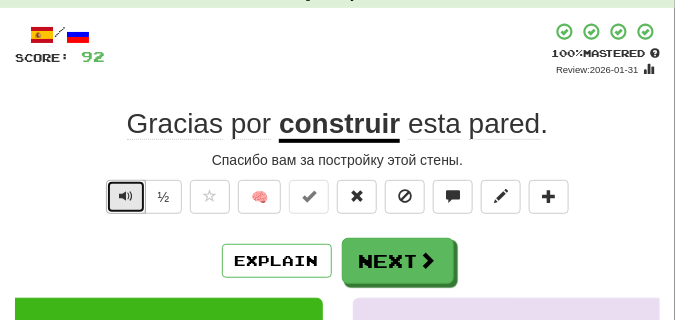 click at bounding box center [126, 197] 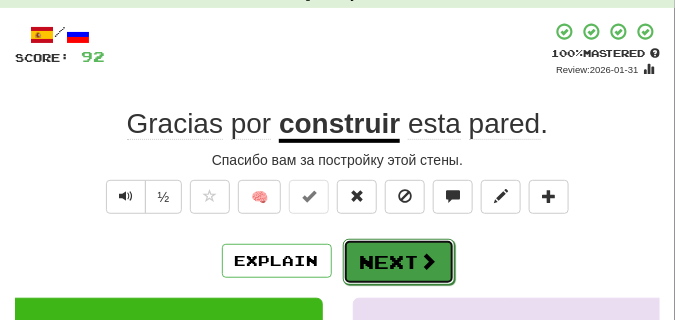 click on "Next" at bounding box center [399, 262] 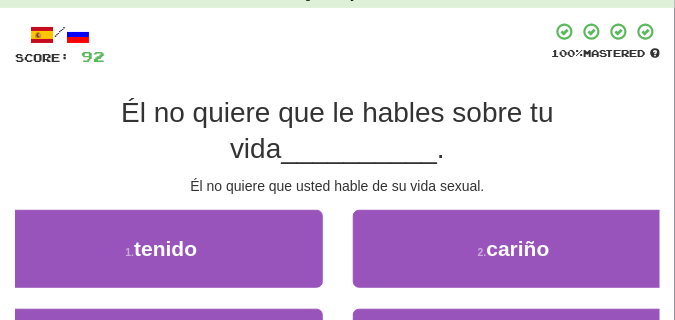 scroll, scrollTop: 136, scrollLeft: 0, axis: vertical 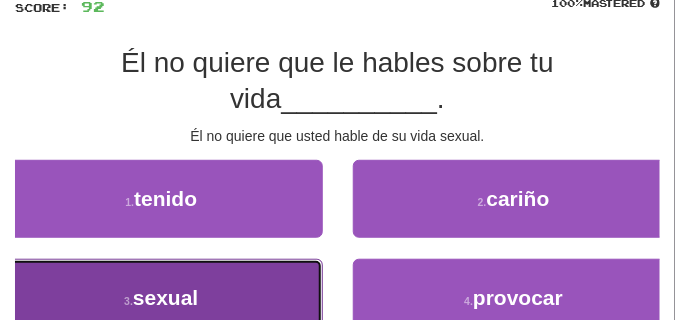 click on "sexual" at bounding box center (165, 297) 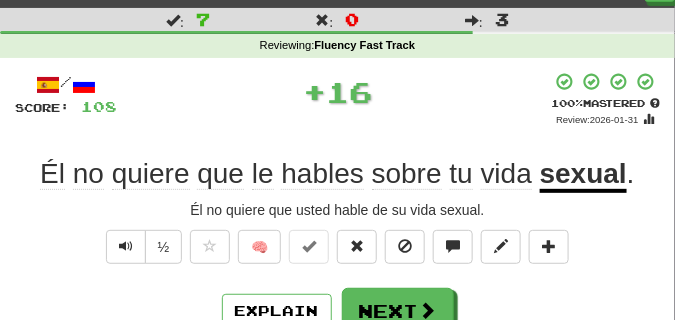 scroll, scrollTop: 36, scrollLeft: 0, axis: vertical 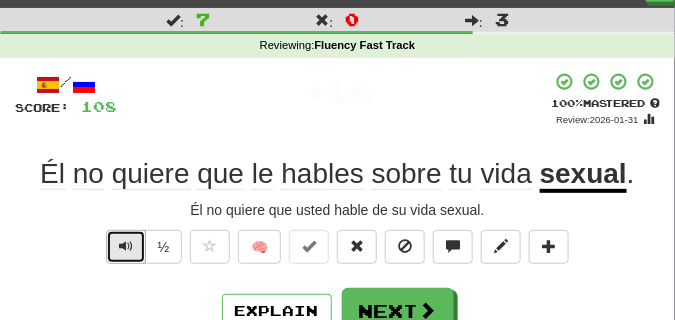 click at bounding box center (126, 247) 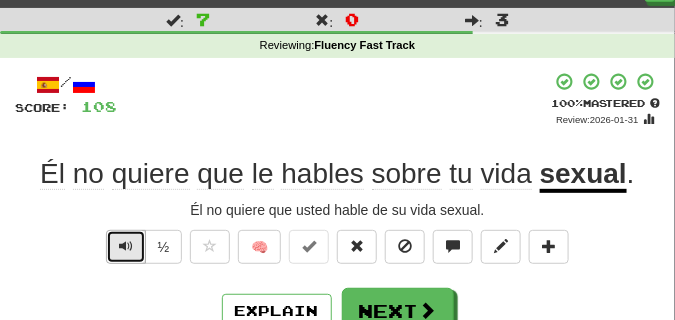click at bounding box center (126, 247) 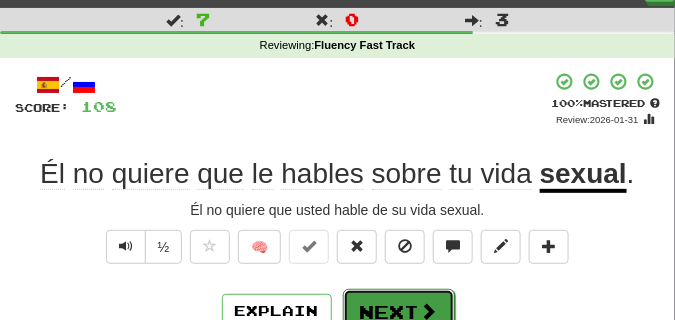 click at bounding box center (429, 311) 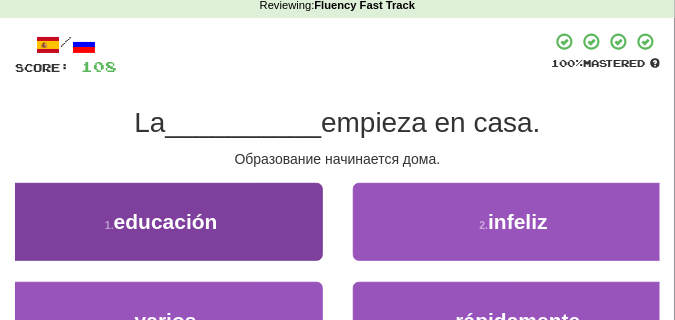 scroll, scrollTop: 136, scrollLeft: 0, axis: vertical 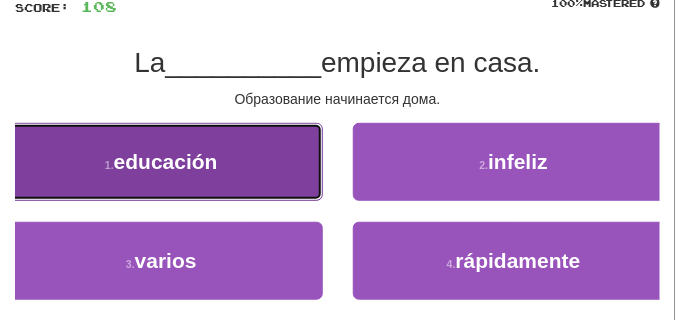 click on "1 .  educación" at bounding box center [161, 162] 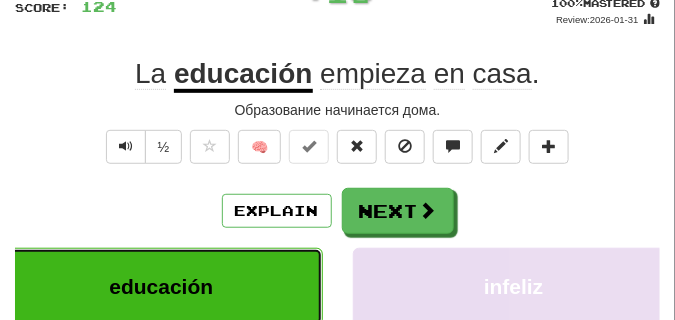scroll, scrollTop: 86, scrollLeft: 0, axis: vertical 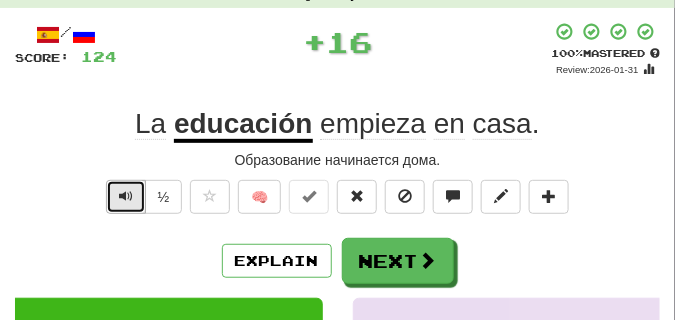 click at bounding box center (126, 196) 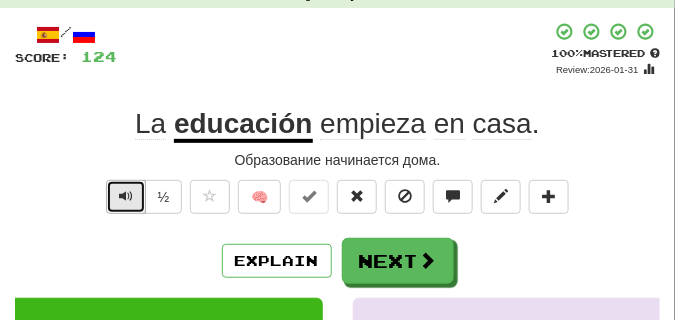 click at bounding box center [126, 196] 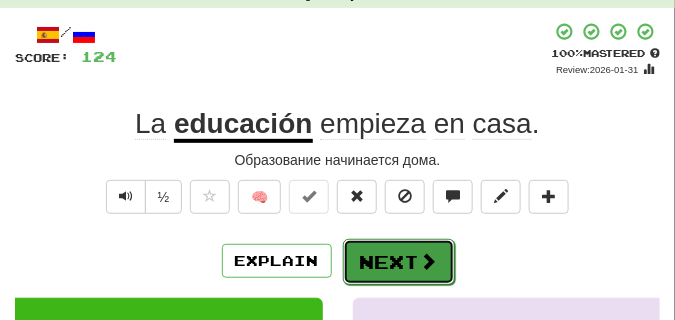click on "Next" at bounding box center (399, 262) 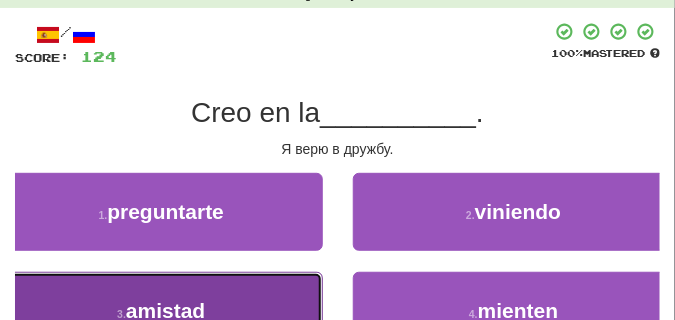 drag, startPoint x: 179, startPoint y: 305, endPoint x: 171, endPoint y: 284, distance: 22.472204 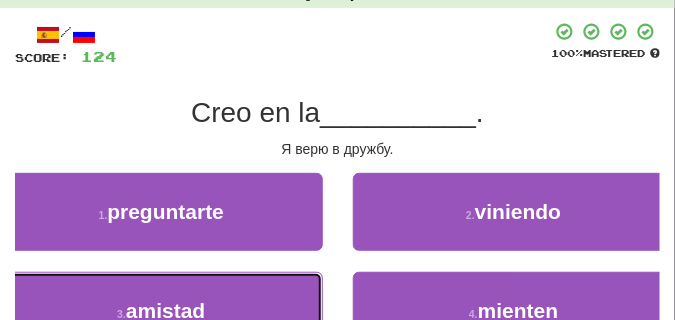 click on "amistad" at bounding box center [165, 310] 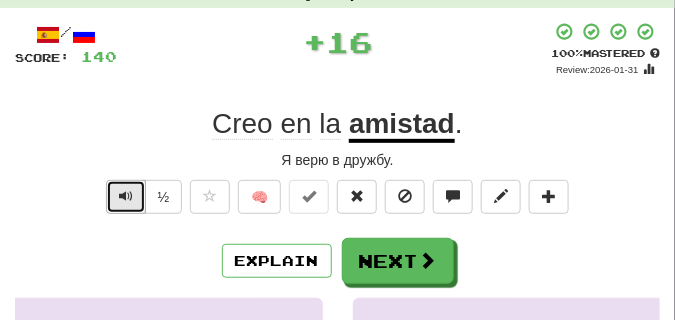 click at bounding box center (126, 196) 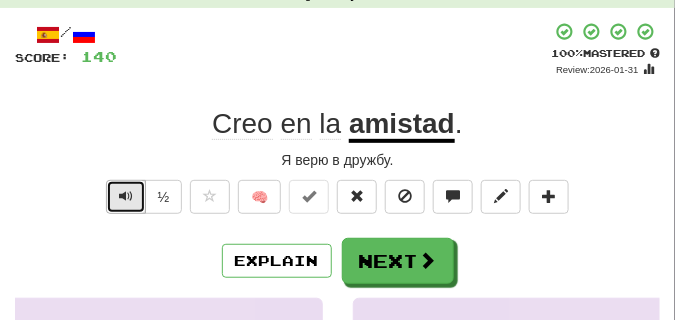 click at bounding box center (126, 196) 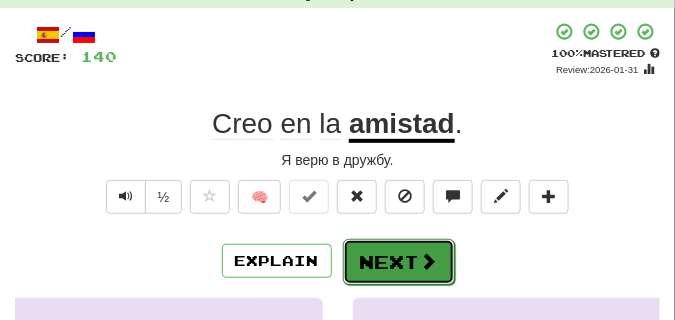 click on "Next" at bounding box center [399, 262] 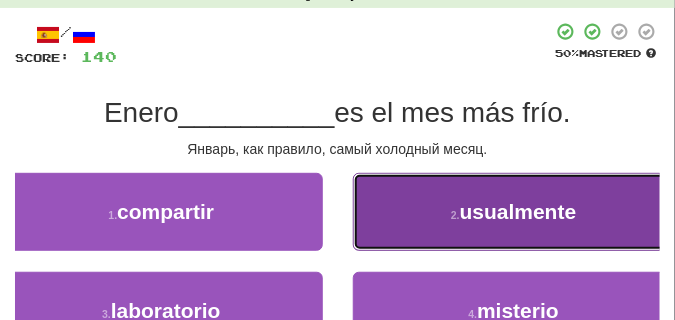 click on "2 .  usualmente" at bounding box center [514, 212] 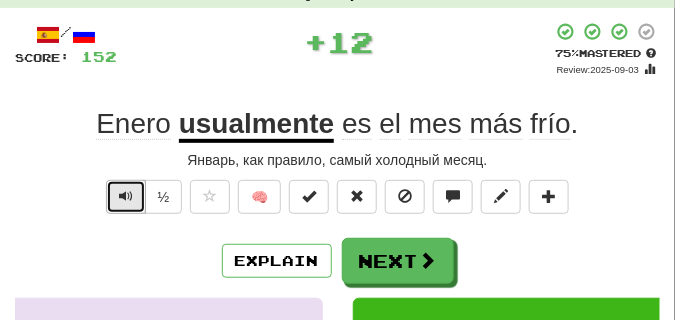 click at bounding box center [126, 196] 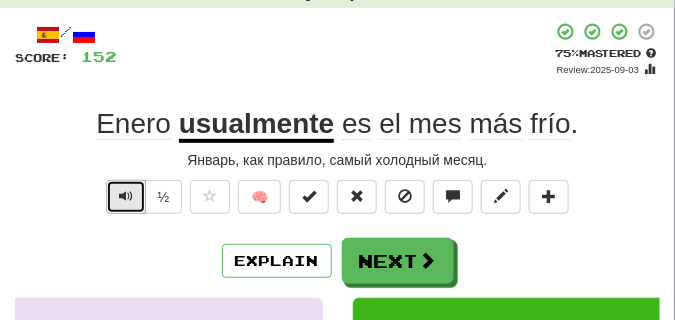 click at bounding box center [126, 197] 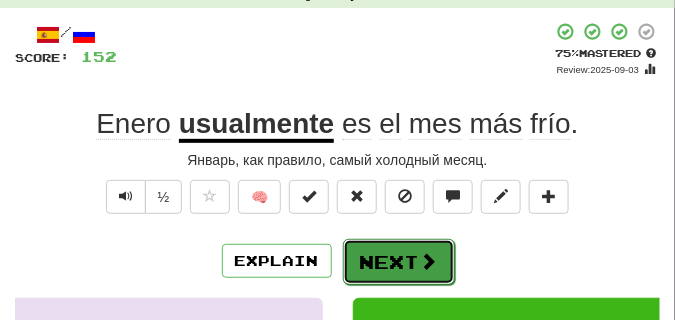 click on "Next" at bounding box center [399, 262] 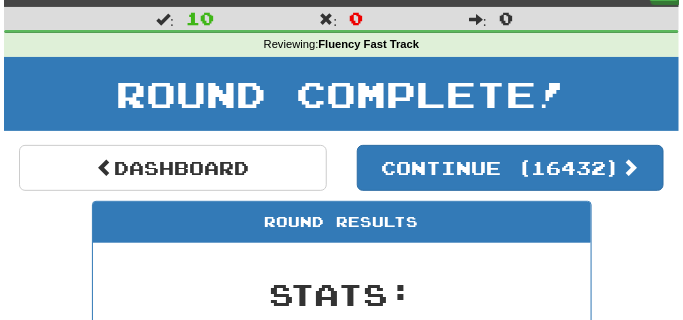 scroll, scrollTop: 36, scrollLeft: 0, axis: vertical 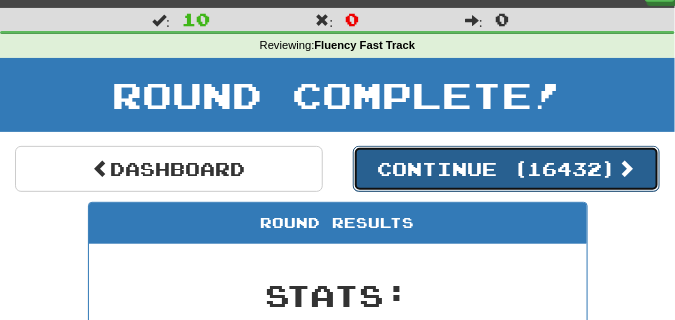 click on "Continue ( 16432 )" at bounding box center [507, 169] 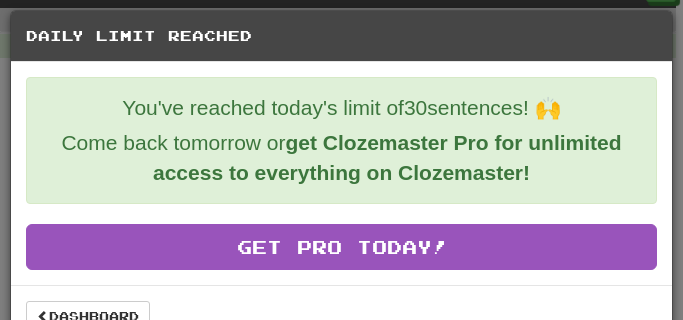 scroll, scrollTop: 36, scrollLeft: 0, axis: vertical 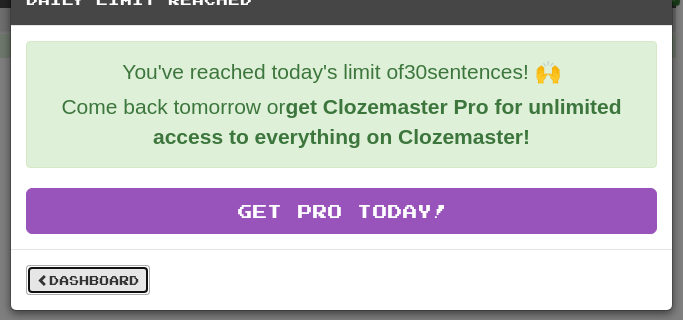 click on "Dashboard" at bounding box center [88, 280] 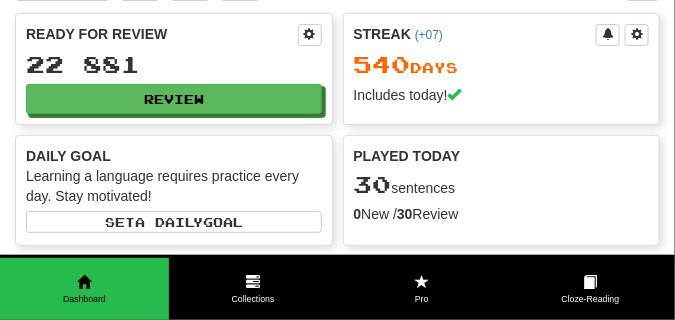scroll, scrollTop: 0, scrollLeft: 0, axis: both 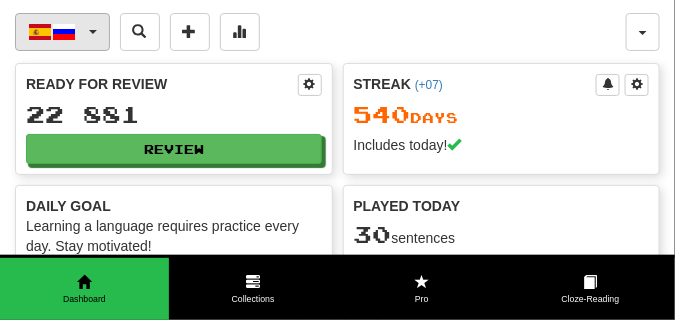 click on "Español  /  Русский" at bounding box center (62, 32) 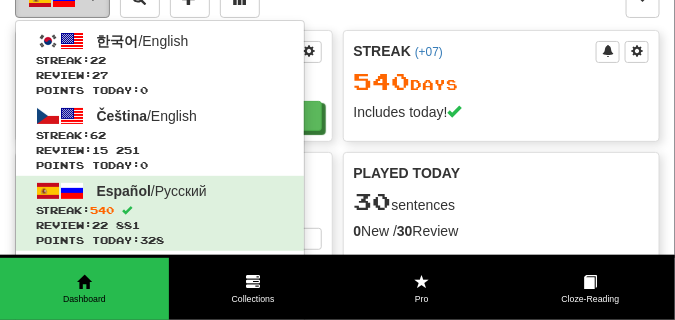 scroll, scrollTop: 50, scrollLeft: 0, axis: vertical 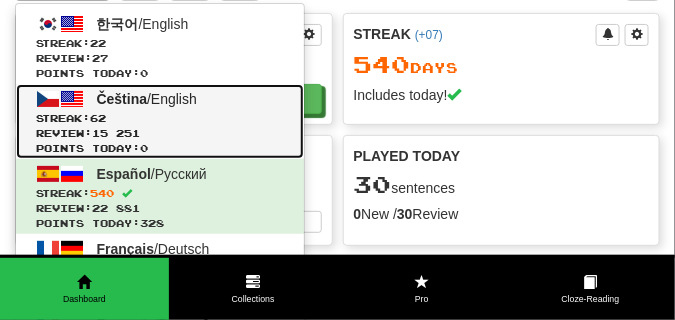 click on "Čeština  /  English Streak:  62   Review:  15 251 Points today:  0" at bounding box center [160, 121] 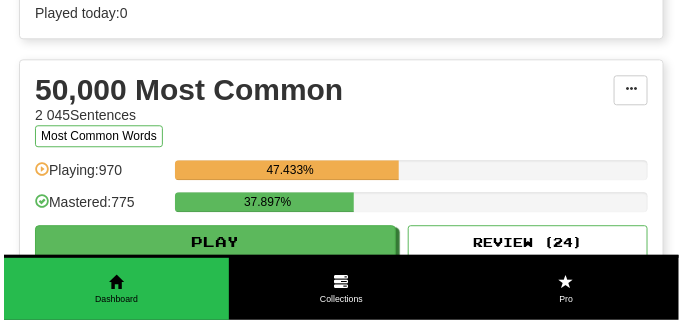scroll, scrollTop: 2250, scrollLeft: 0, axis: vertical 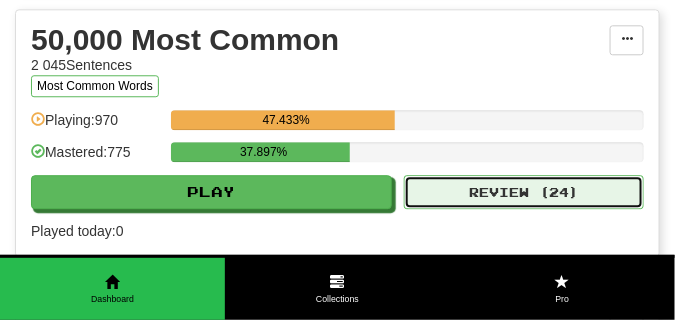 click on "Review ( 24 )" at bounding box center [524, 192] 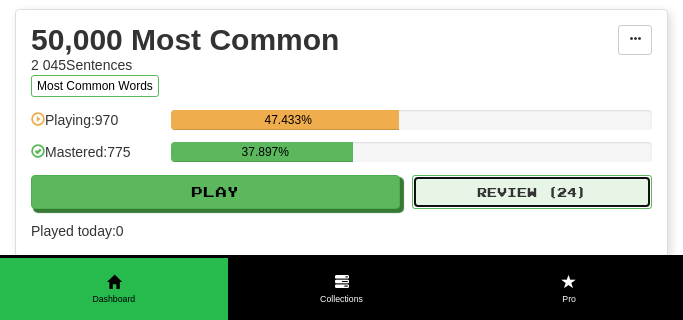 select on "**" 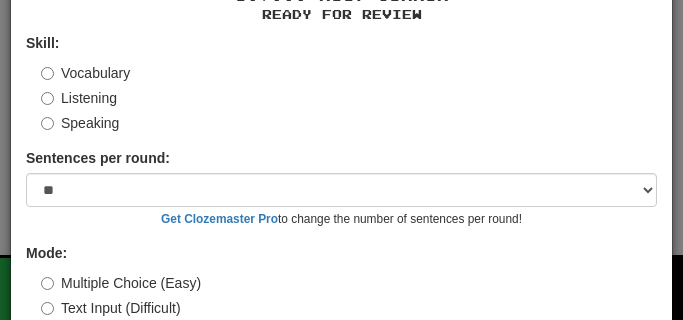 scroll, scrollTop: 186, scrollLeft: 0, axis: vertical 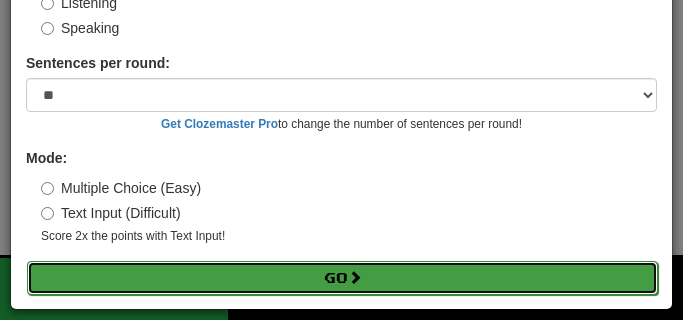 click on "Go" at bounding box center [342, 278] 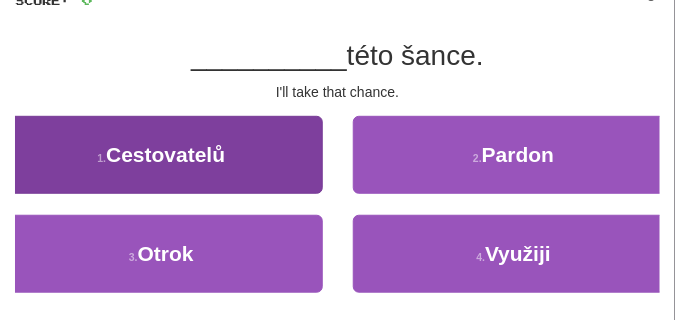 scroll, scrollTop: 150, scrollLeft: 0, axis: vertical 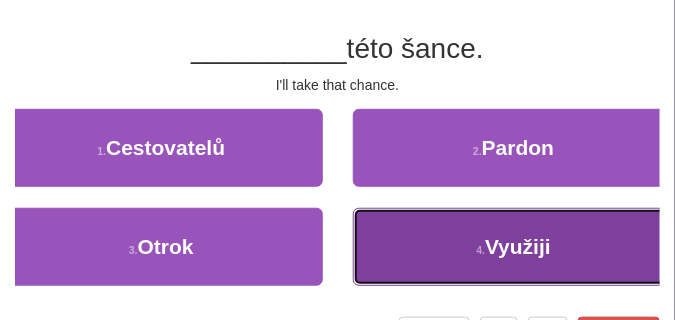 click on "4 .  Využiji" at bounding box center (514, 247) 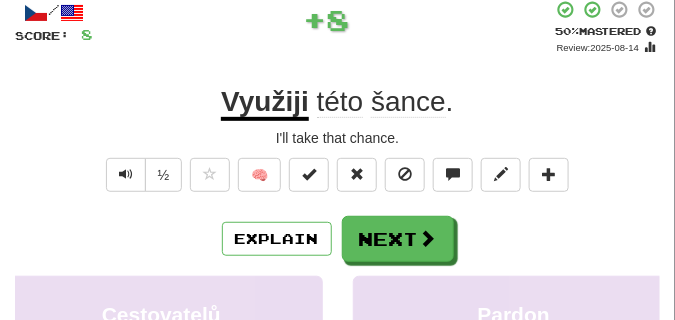 scroll, scrollTop: 50, scrollLeft: 0, axis: vertical 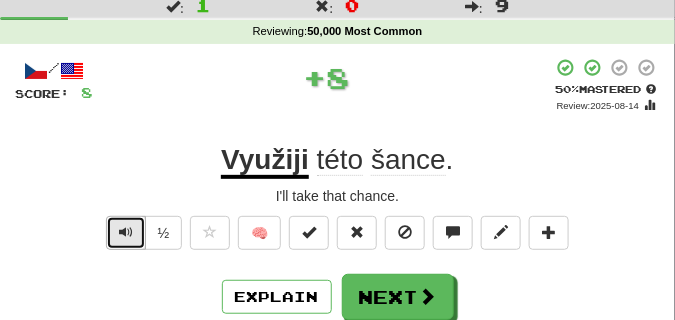 click at bounding box center (126, 232) 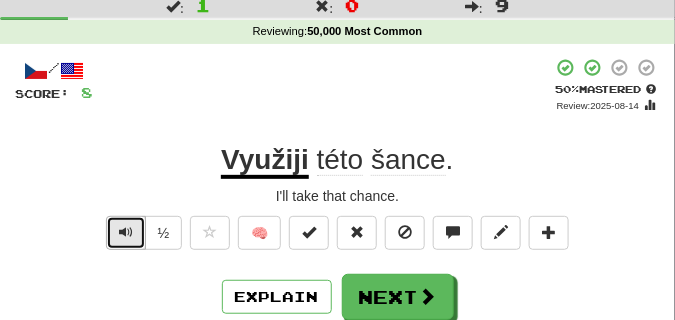 click at bounding box center (126, 232) 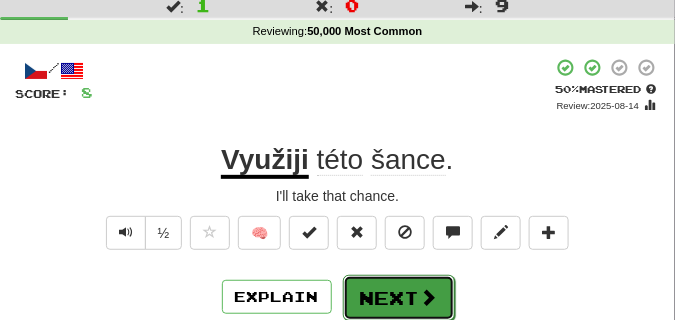 click on "Next" at bounding box center (399, 298) 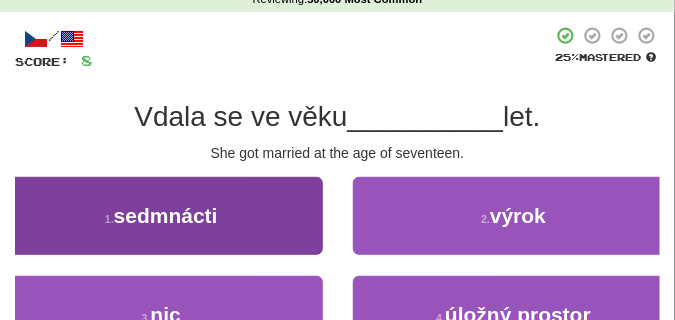 scroll, scrollTop: 100, scrollLeft: 0, axis: vertical 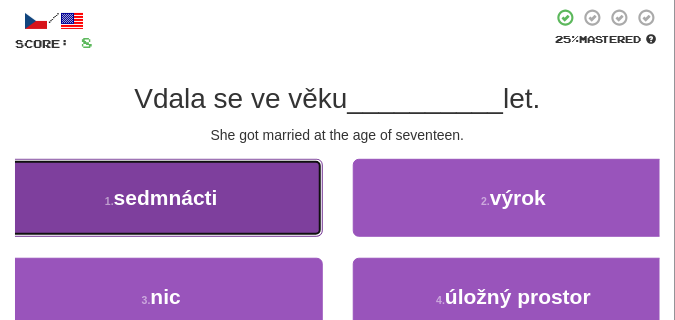 click on "sedmnácti" at bounding box center (166, 197) 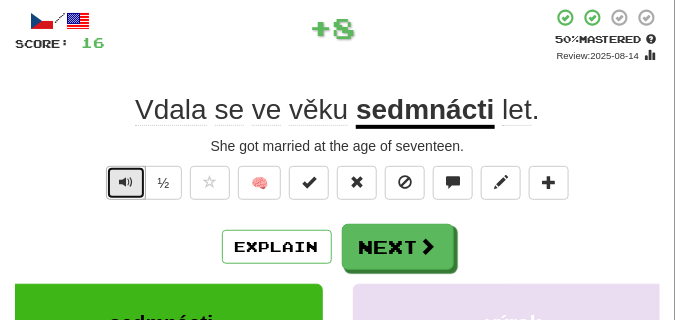 click at bounding box center [126, 182] 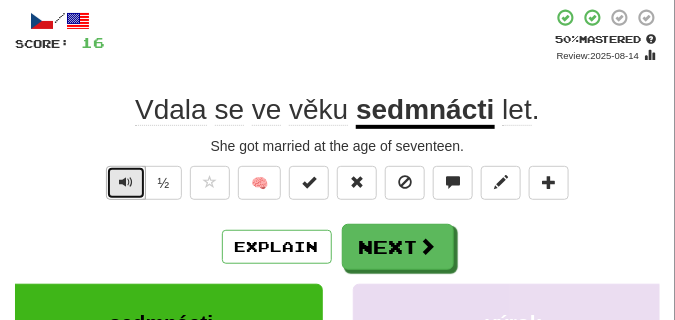click at bounding box center (126, 182) 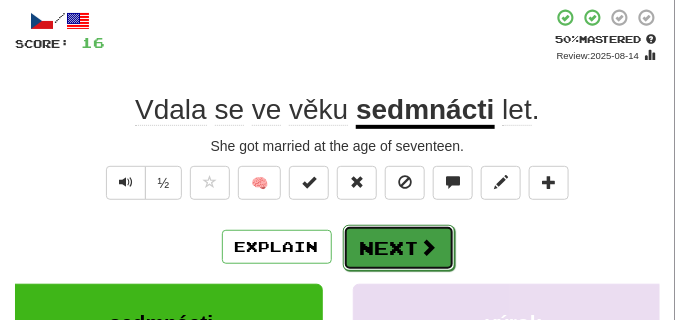 click on "Next" at bounding box center [399, 248] 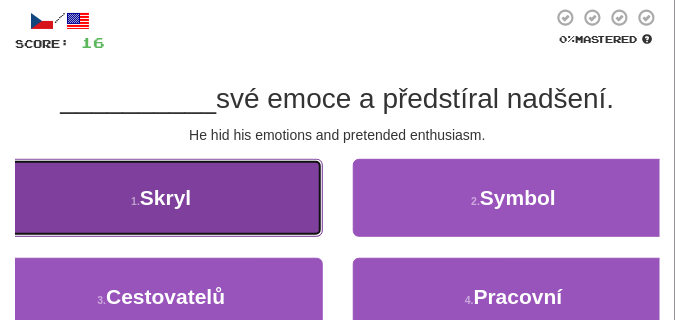 click on "1 .  Skryl" at bounding box center [161, 198] 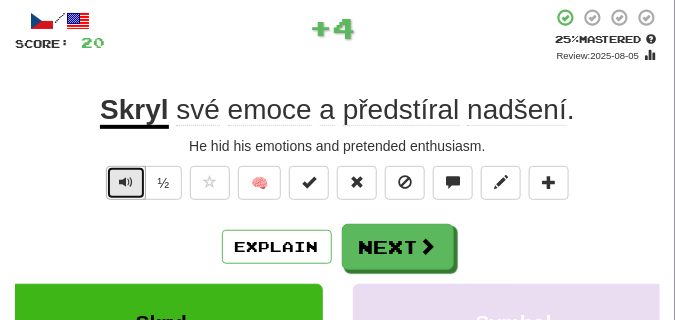 click at bounding box center (126, 183) 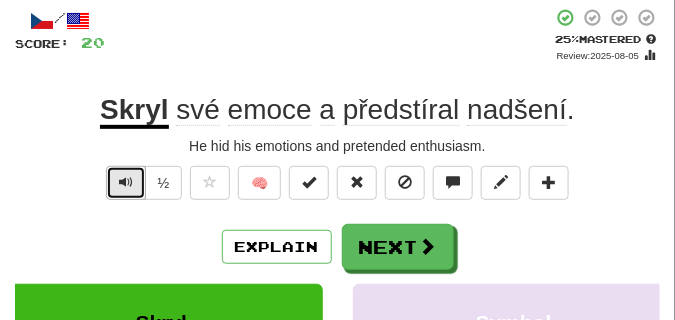 click at bounding box center (126, 183) 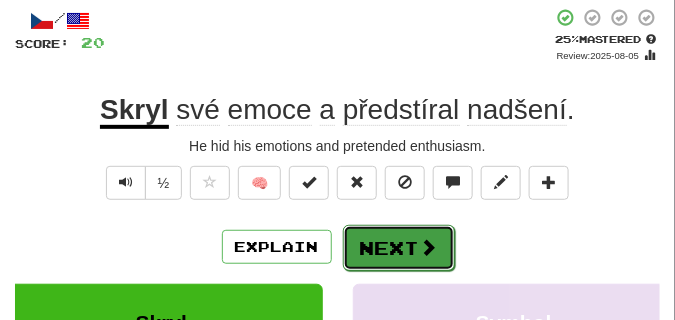 click on "Next" at bounding box center [399, 248] 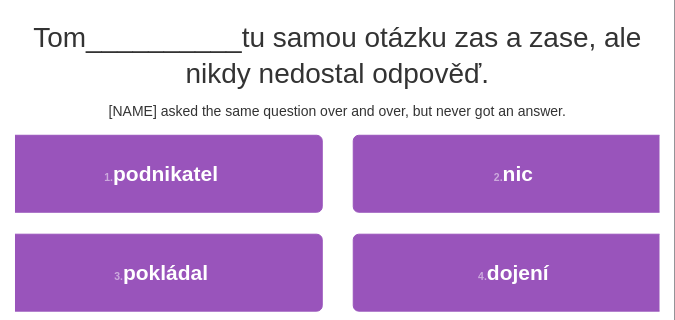scroll, scrollTop: 200, scrollLeft: 0, axis: vertical 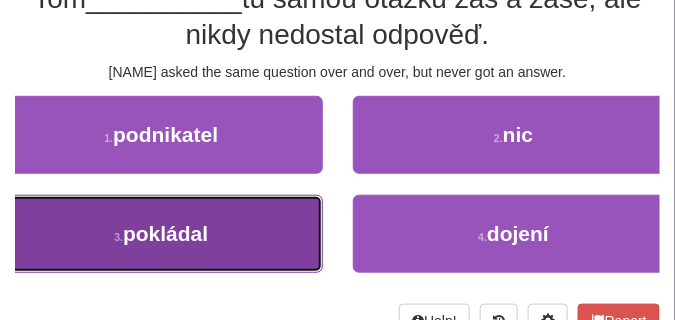 click on "3 .  pokládal" at bounding box center (161, 234) 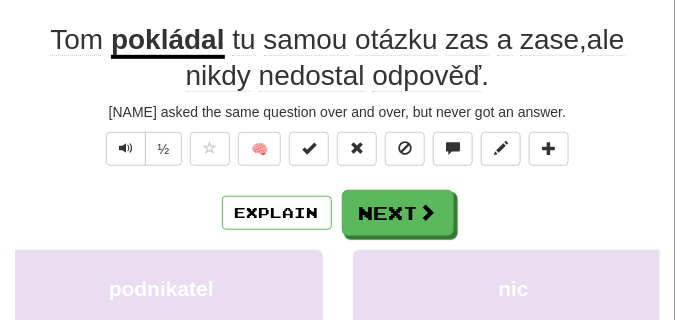 scroll, scrollTop: 110, scrollLeft: 0, axis: vertical 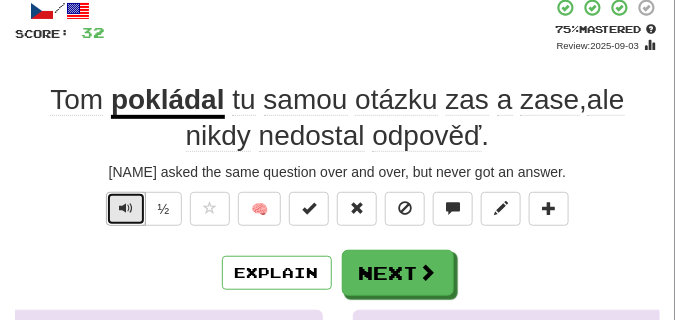 click at bounding box center [126, 208] 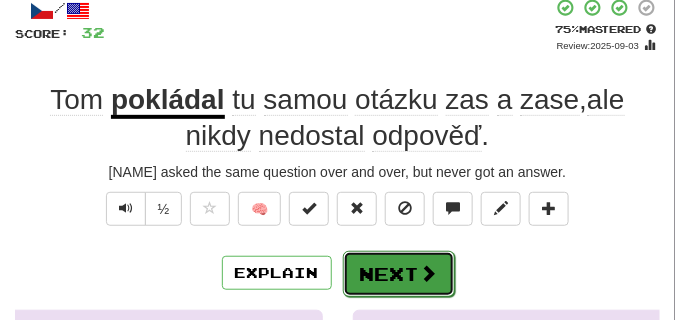 click on "Next" at bounding box center [399, 274] 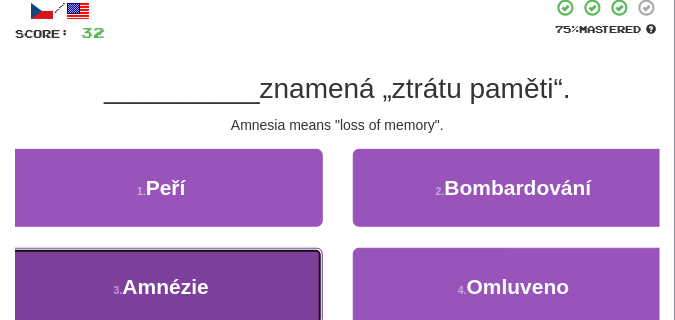 click on "3 .  Amnézie" at bounding box center [161, 287] 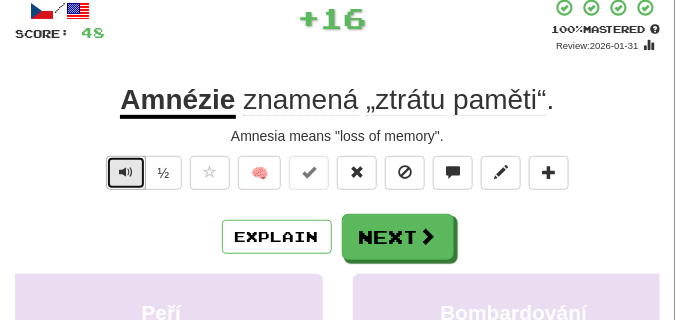 click at bounding box center (126, 172) 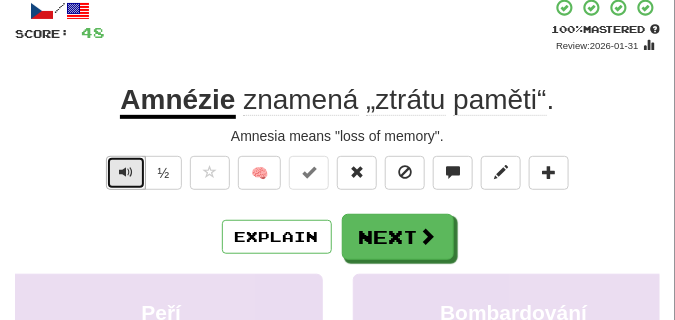 click at bounding box center [126, 172] 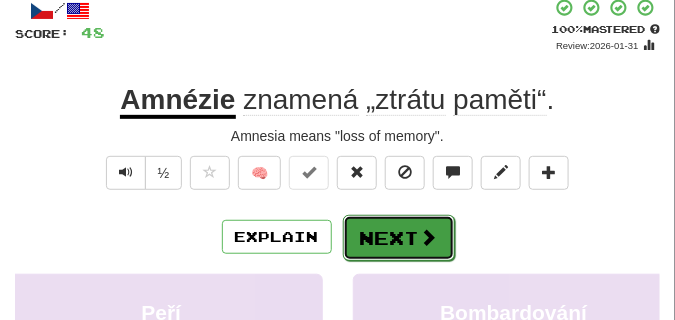 click on "Next" at bounding box center (399, 238) 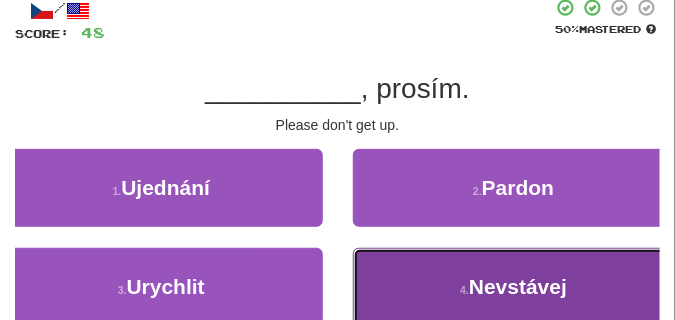 click on "4 .  Nevstávej" at bounding box center (514, 287) 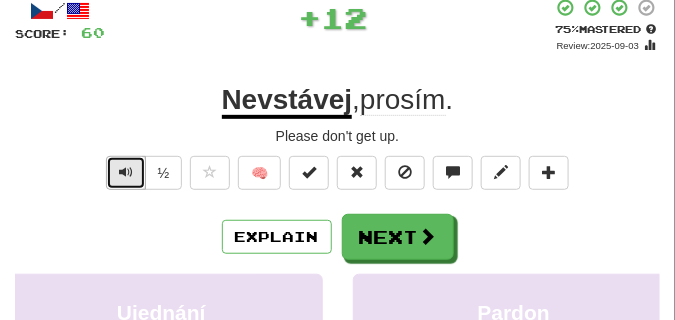 click at bounding box center (126, 173) 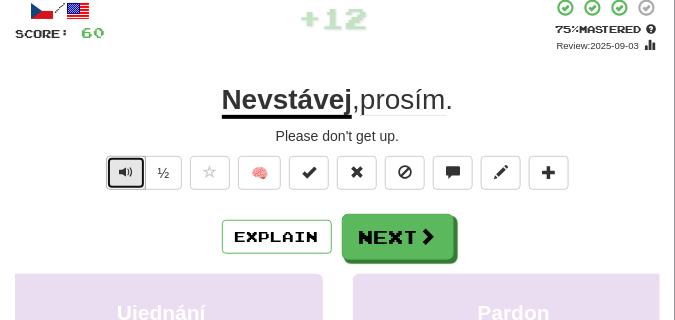 click at bounding box center [126, 172] 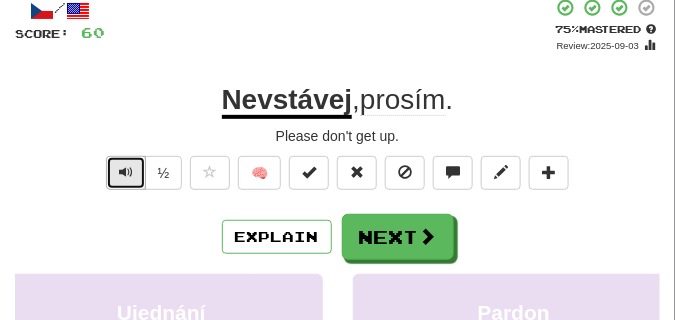 click at bounding box center [126, 172] 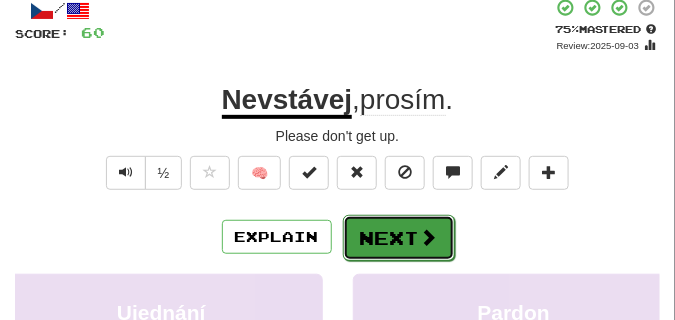 click on "Next" at bounding box center (399, 238) 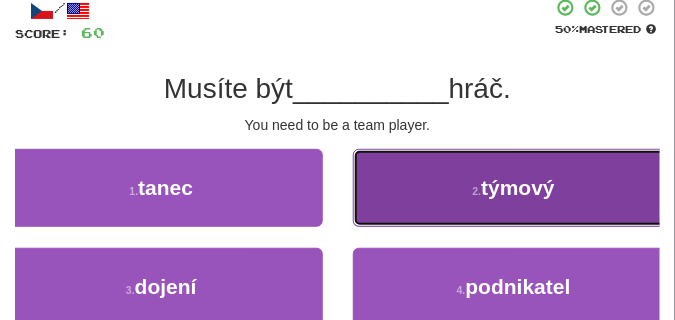 click on "2 .  týmový" at bounding box center [514, 188] 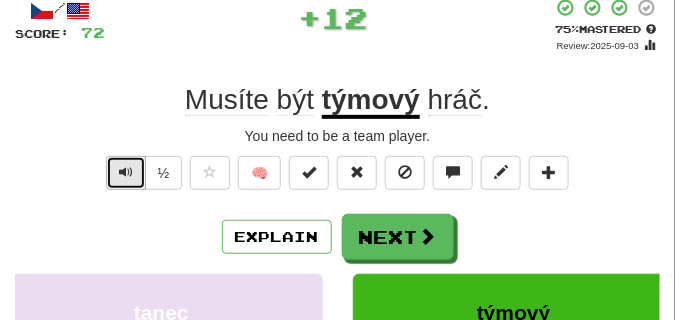 click at bounding box center (126, 172) 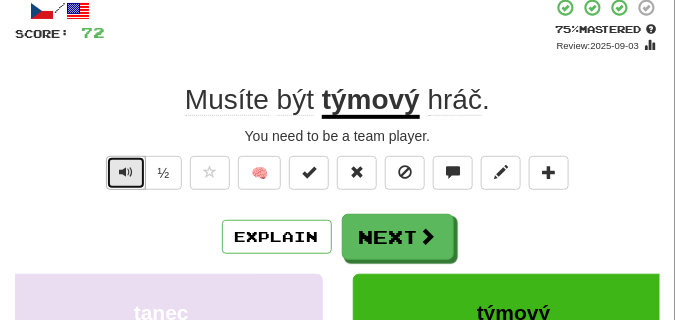 click at bounding box center [126, 172] 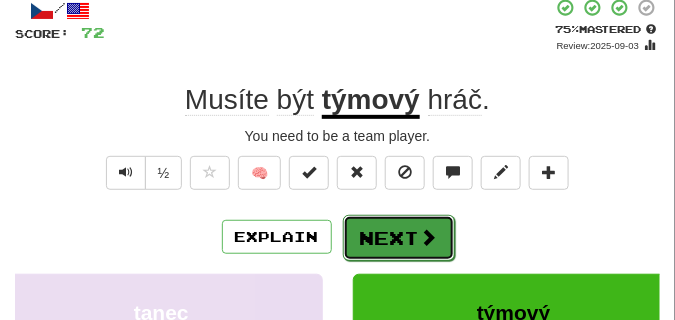click on "Next" at bounding box center (399, 238) 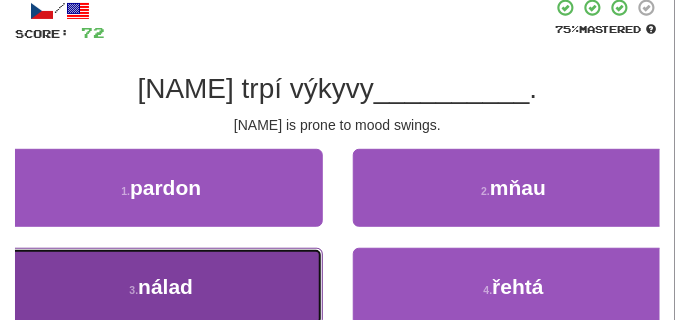 click on "3 .  nálad" at bounding box center [161, 287] 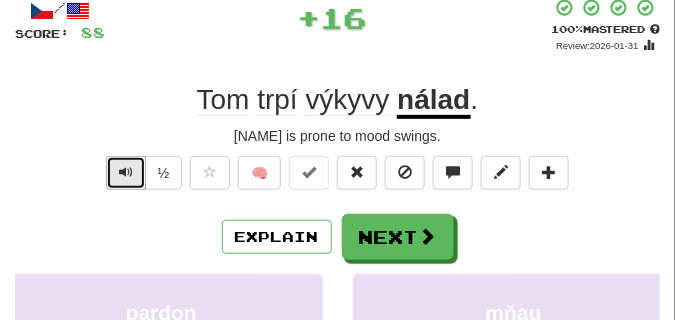 click at bounding box center (126, 172) 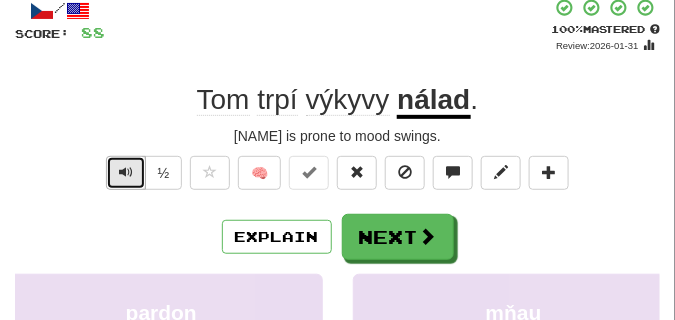 click at bounding box center [126, 172] 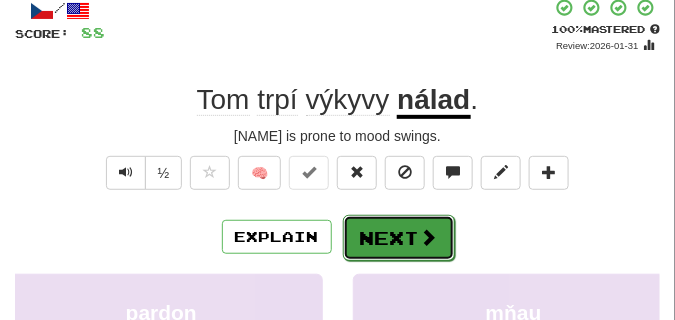 click on "Next" at bounding box center (399, 238) 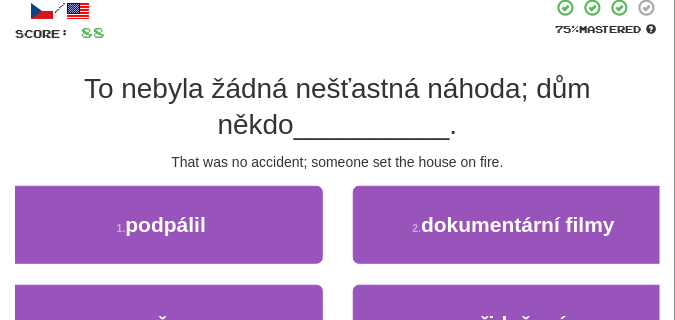 scroll, scrollTop: 160, scrollLeft: 0, axis: vertical 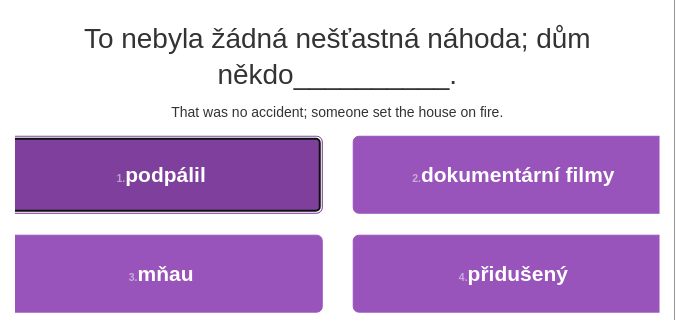 click on "1 .  podpálil" at bounding box center [161, 175] 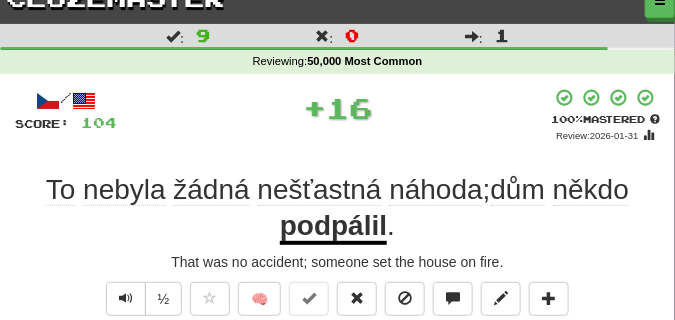 scroll, scrollTop: 70, scrollLeft: 0, axis: vertical 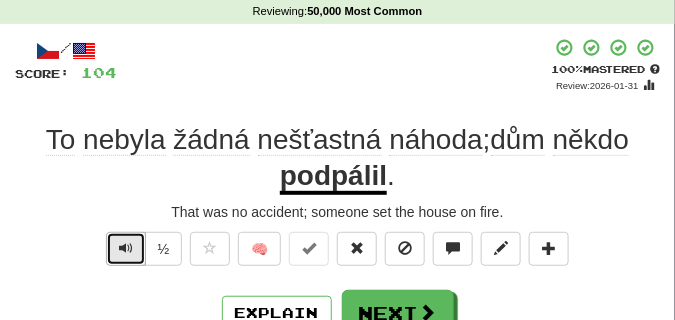click at bounding box center [126, 248] 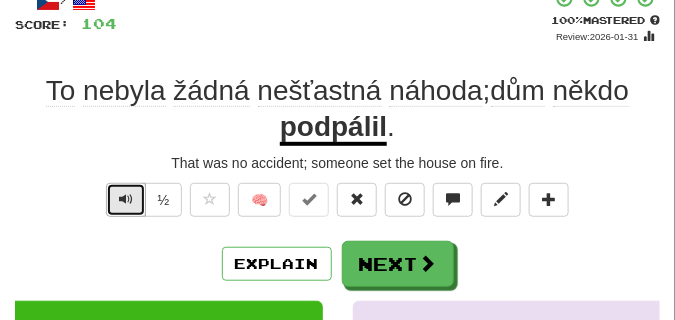 scroll, scrollTop: 120, scrollLeft: 0, axis: vertical 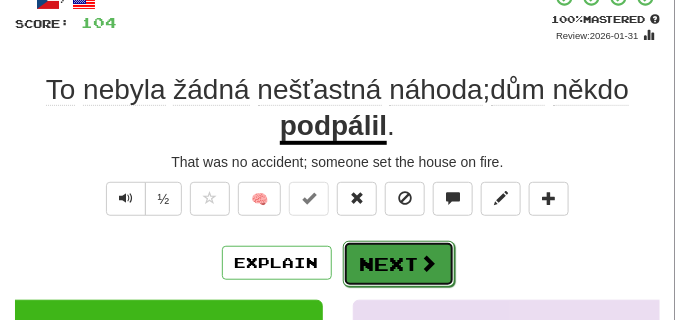 click on "Next" at bounding box center [399, 264] 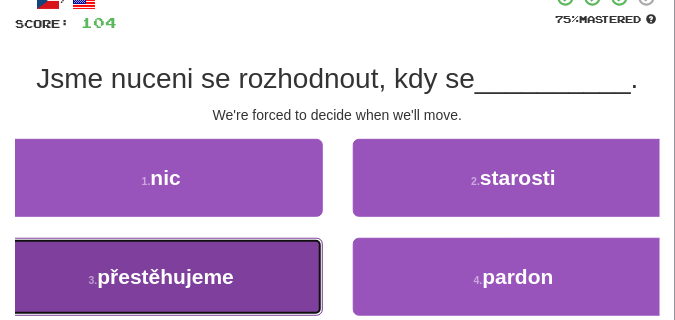 click on "3 .  přestěhujeme" at bounding box center (161, 277) 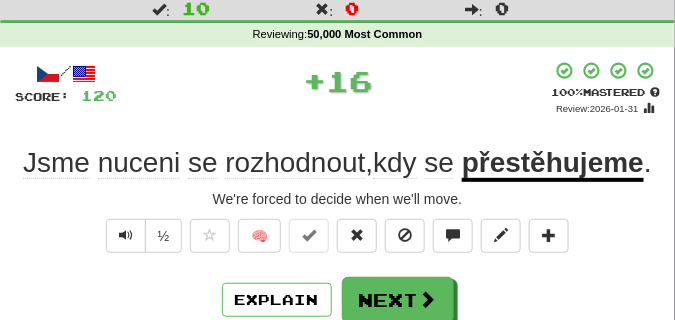scroll, scrollTop: 70, scrollLeft: 0, axis: vertical 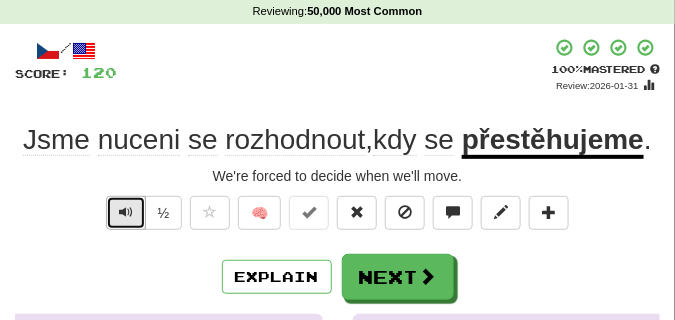 click at bounding box center (126, 213) 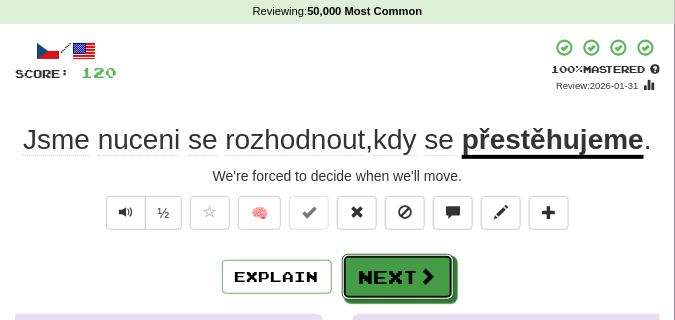 click on "Next" at bounding box center (398, 277) 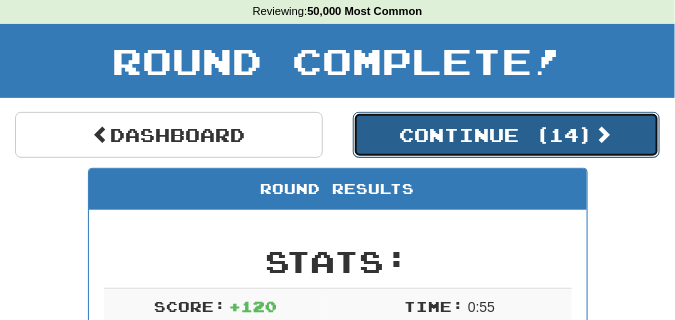 click on "Continue ( 14 )" at bounding box center (507, 135) 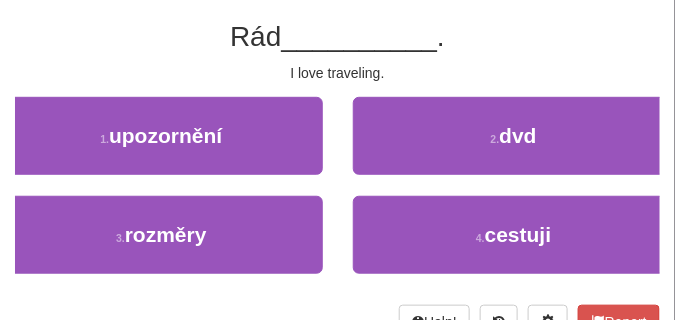 scroll, scrollTop: 170, scrollLeft: 0, axis: vertical 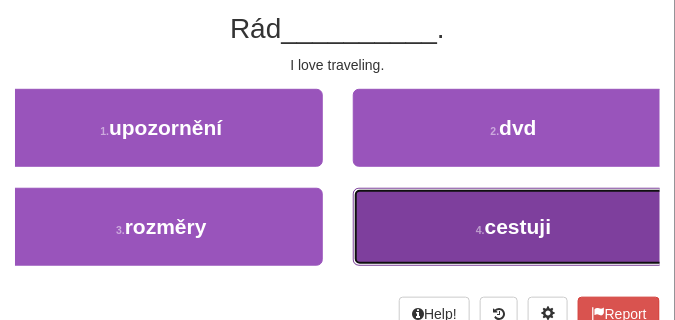 click on "4 .  cestuji" at bounding box center (514, 227) 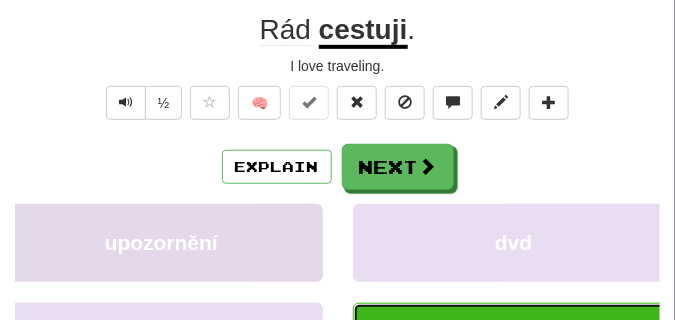 scroll, scrollTop: 80, scrollLeft: 0, axis: vertical 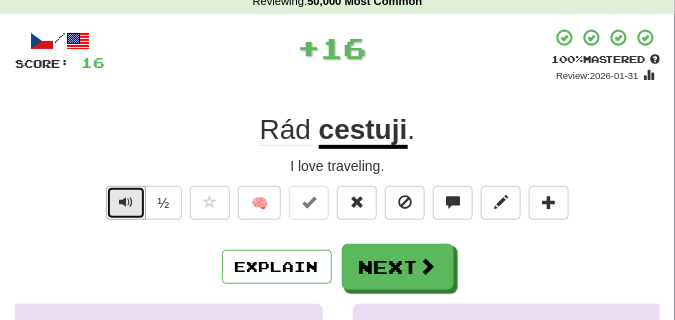 click at bounding box center [126, 203] 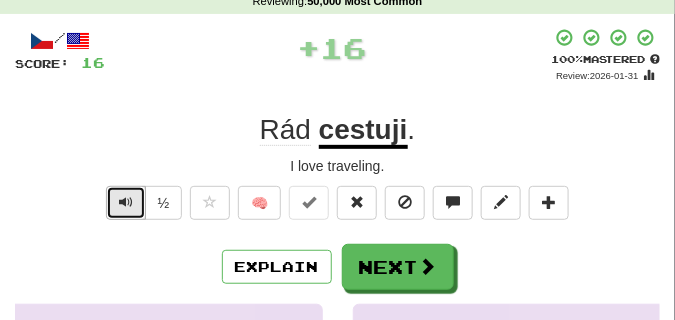 click at bounding box center [126, 203] 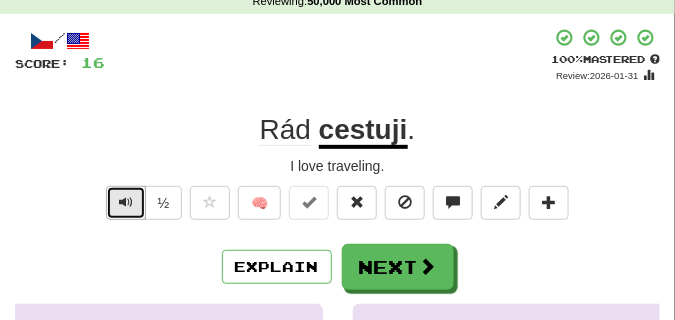 click at bounding box center [126, 203] 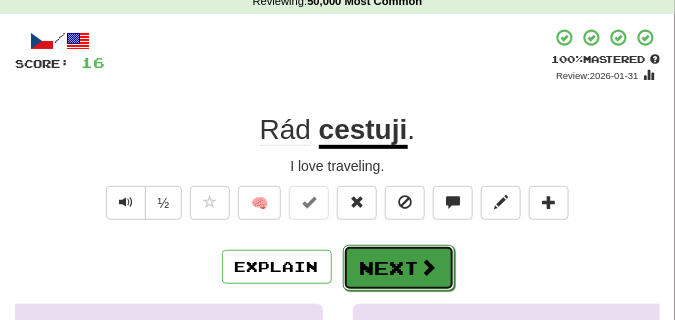 click on "Next" at bounding box center [399, 268] 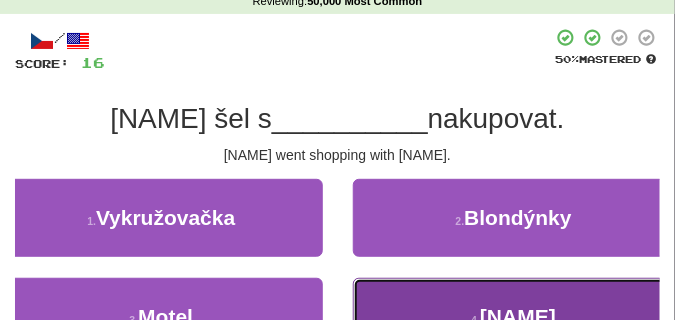 click on "4 .  Marií" at bounding box center (514, 317) 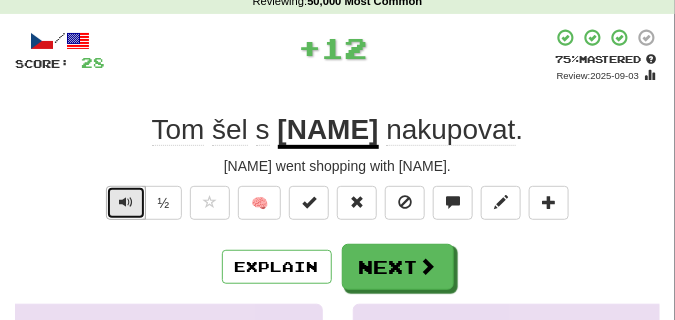 click at bounding box center [126, 203] 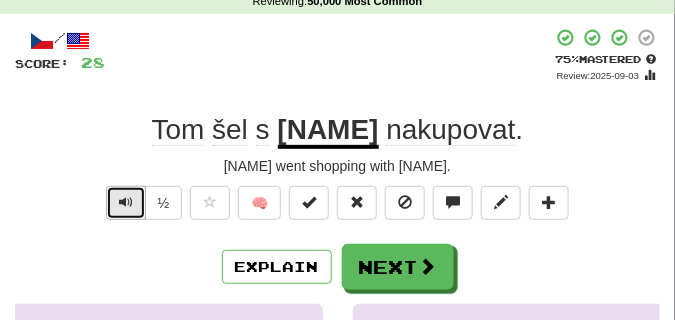 click at bounding box center (126, 203) 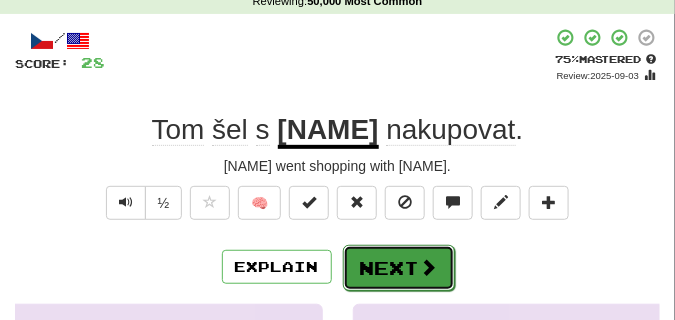 click on "Next" at bounding box center [399, 268] 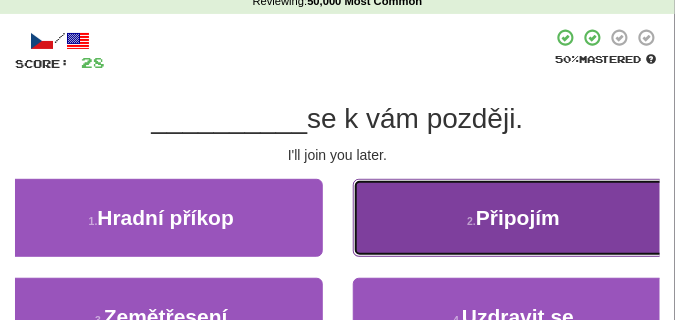 click on "2 .  Připojím" at bounding box center [514, 218] 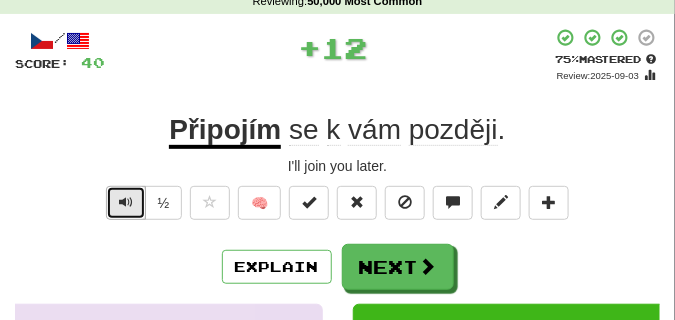 click at bounding box center [126, 202] 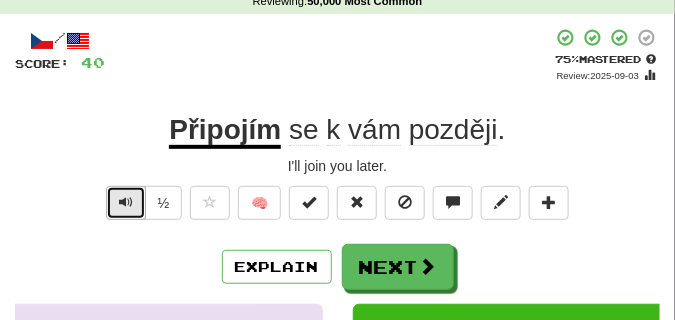 click at bounding box center [126, 202] 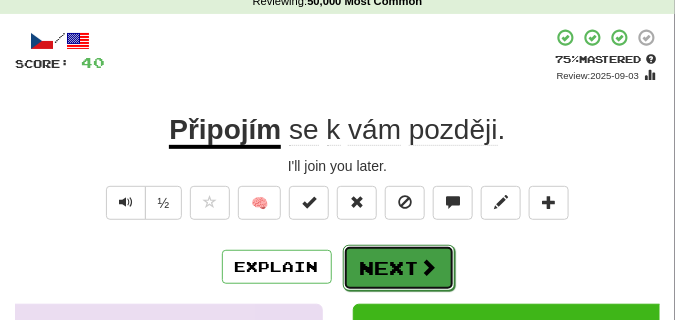 click on "Next" at bounding box center (399, 268) 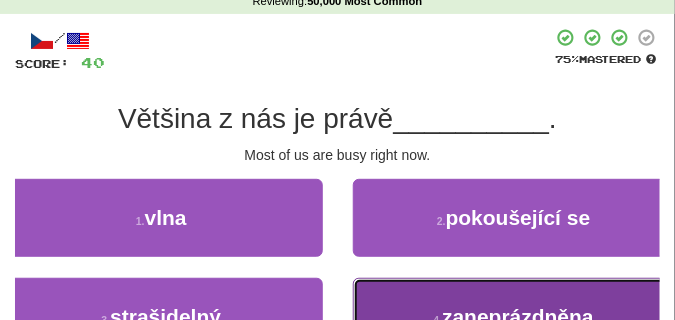 click on "4 .  zaneprázdněna" at bounding box center [514, 317] 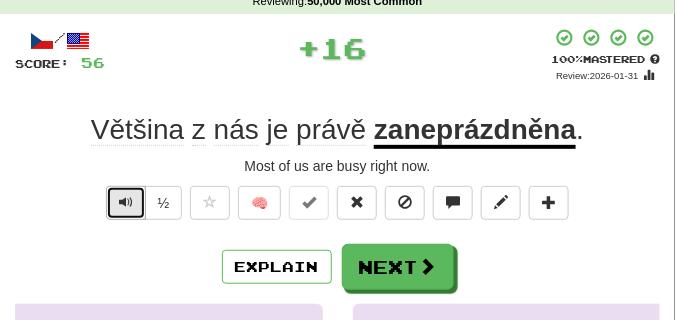 click at bounding box center (126, 202) 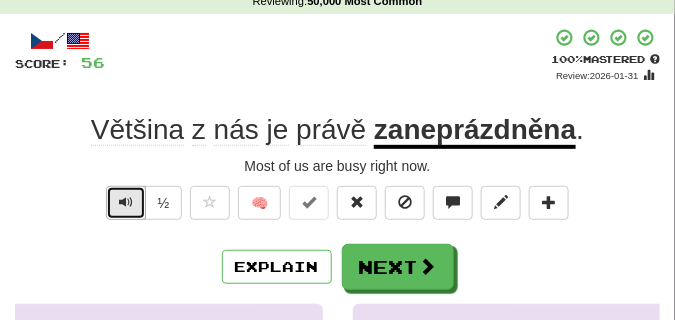 click at bounding box center [126, 202] 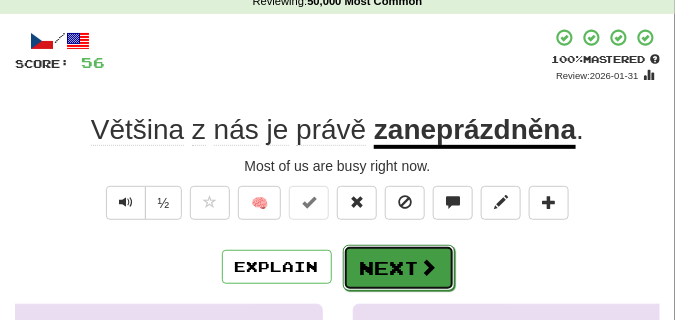 click on "Next" at bounding box center [399, 268] 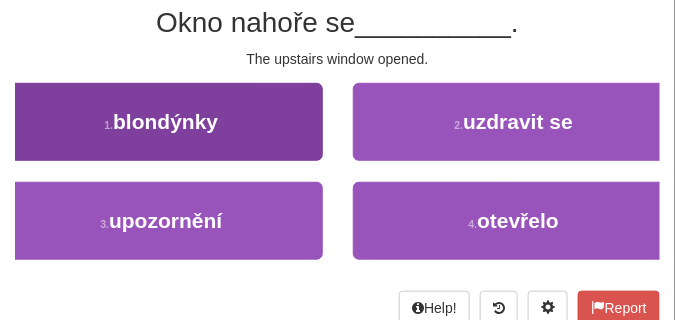 scroll, scrollTop: 180, scrollLeft: 0, axis: vertical 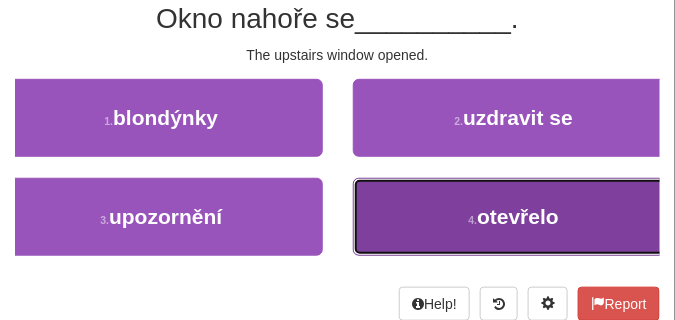 click on "4 .  otevřelo" at bounding box center (514, 217) 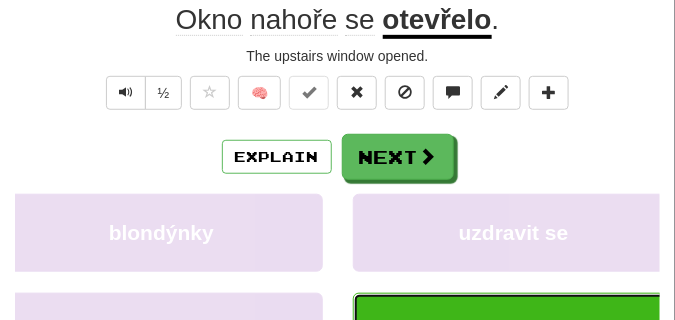 scroll, scrollTop: 90, scrollLeft: 0, axis: vertical 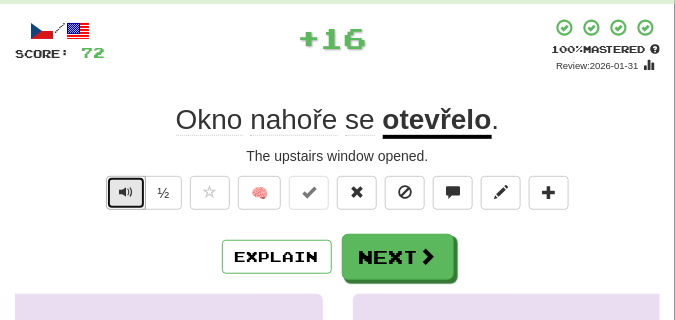 click at bounding box center (126, 192) 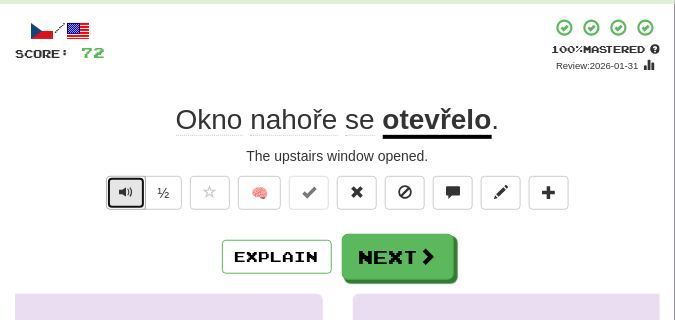 click at bounding box center (126, 192) 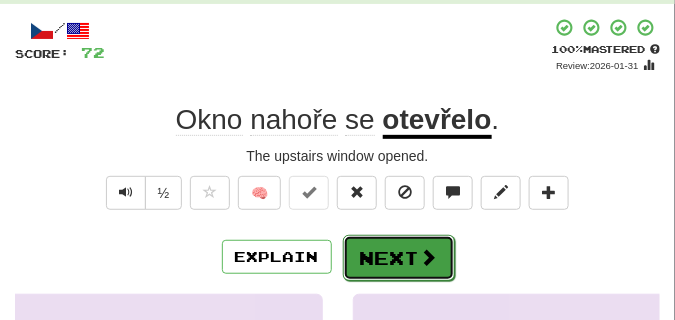 click on "Next" at bounding box center [399, 258] 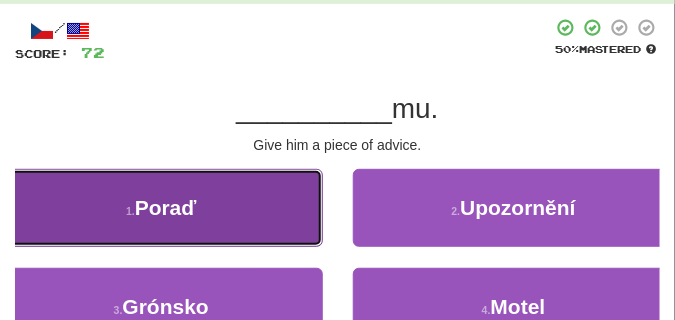click on "1 .  Poraď" at bounding box center [161, 208] 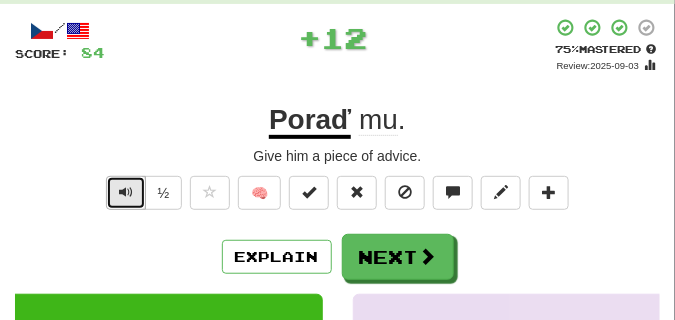 click at bounding box center [126, 192] 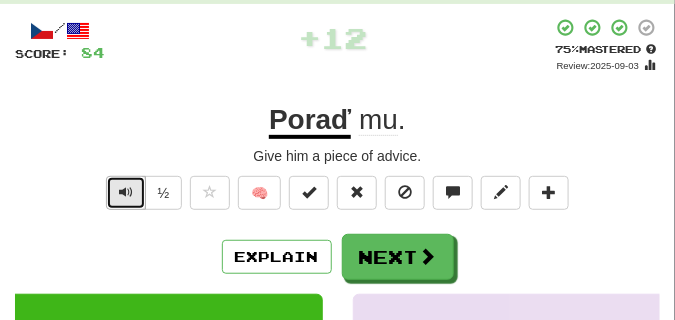 click at bounding box center (126, 192) 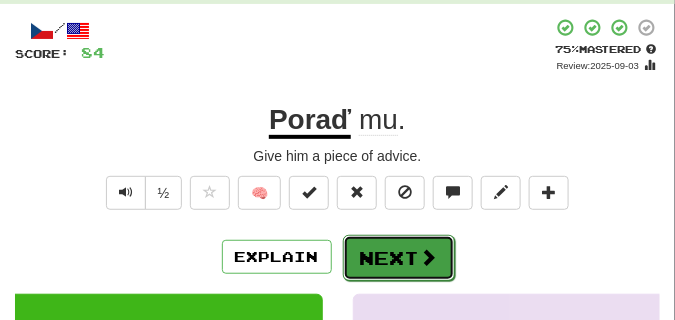 click on "Next" at bounding box center [399, 258] 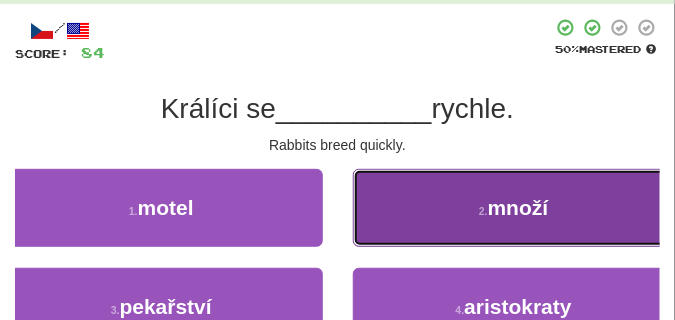click on "2 .  množí" at bounding box center (514, 208) 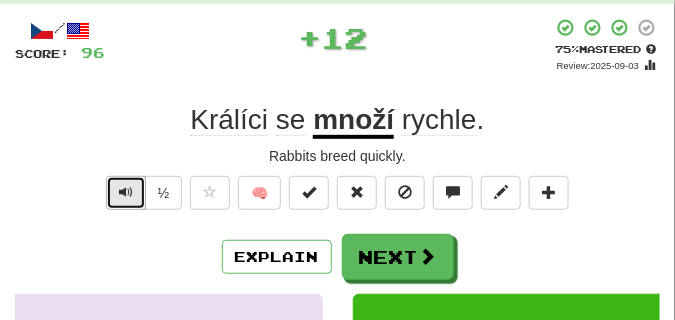 click at bounding box center [126, 192] 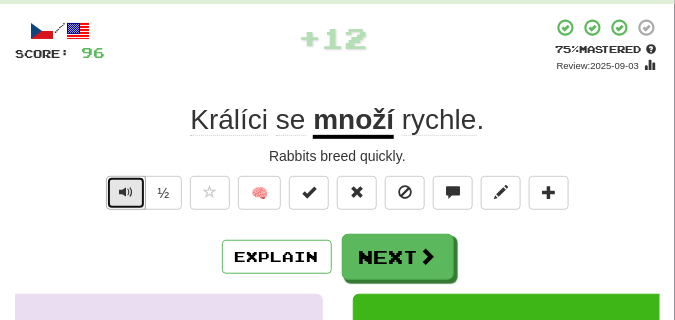 click at bounding box center (126, 193) 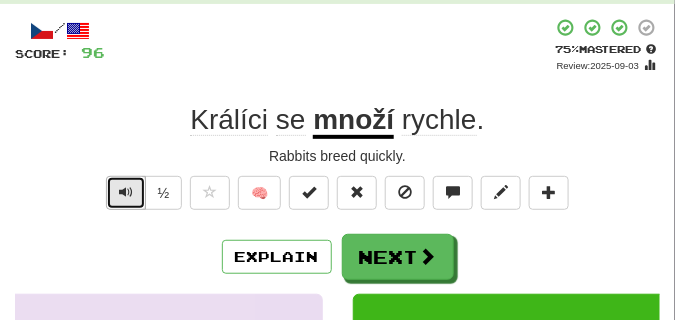 click at bounding box center [126, 193] 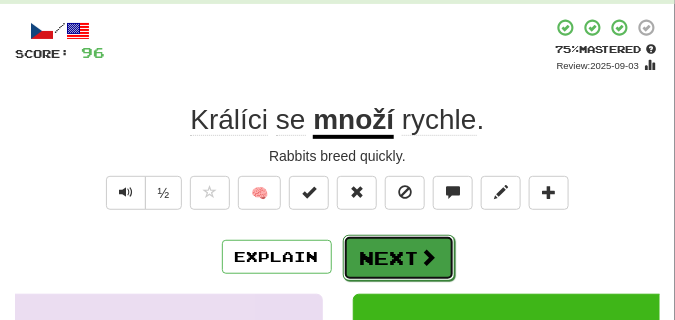 click on "Next" at bounding box center [399, 258] 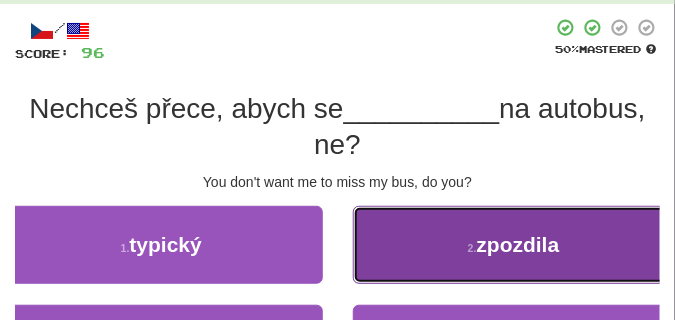 click on "2 .  zpozdila" at bounding box center (514, 245) 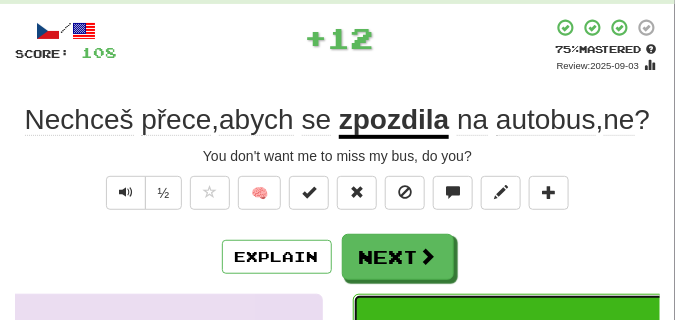 scroll, scrollTop: 40, scrollLeft: 0, axis: vertical 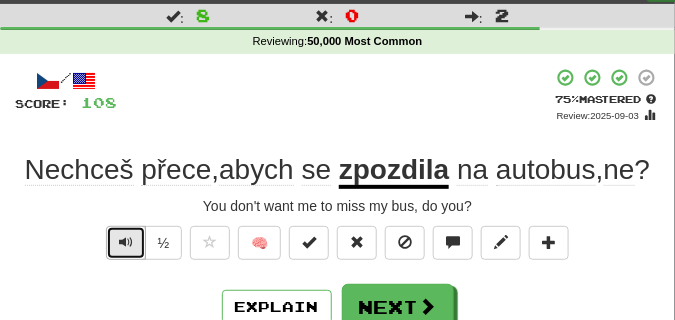 click at bounding box center (126, 242) 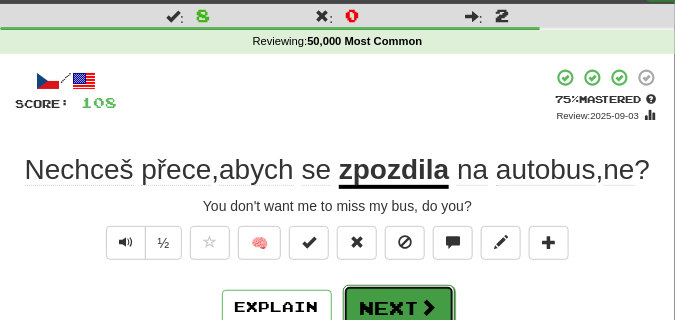 click on "Next" at bounding box center (399, 308) 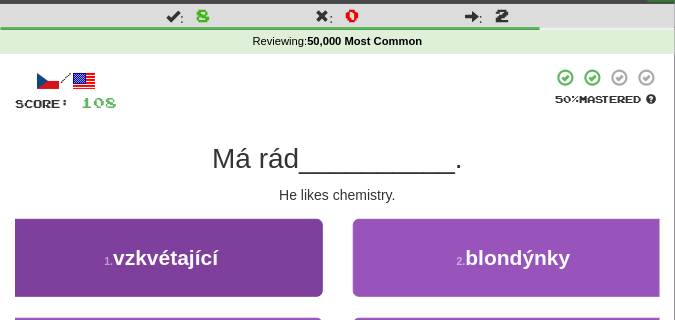 scroll, scrollTop: 90, scrollLeft: 0, axis: vertical 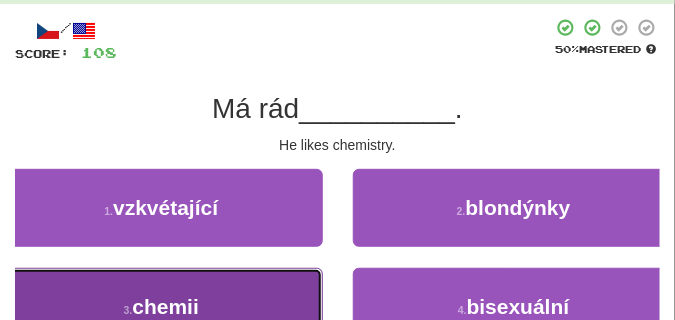 click on "3 .  chemii" at bounding box center (161, 307) 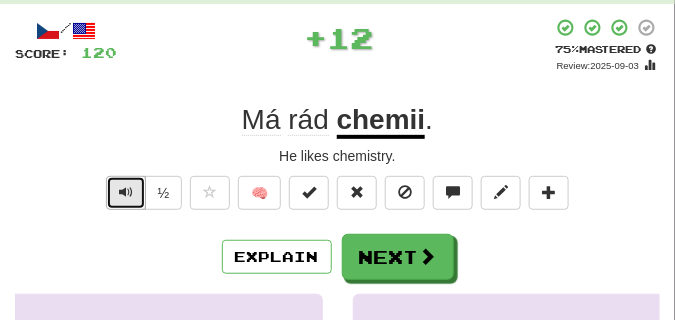 click at bounding box center [126, 192] 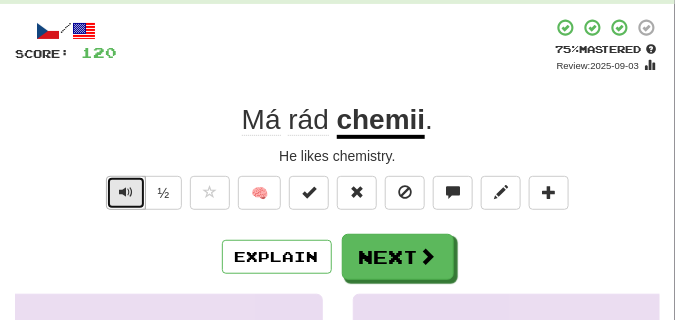 click at bounding box center [126, 192] 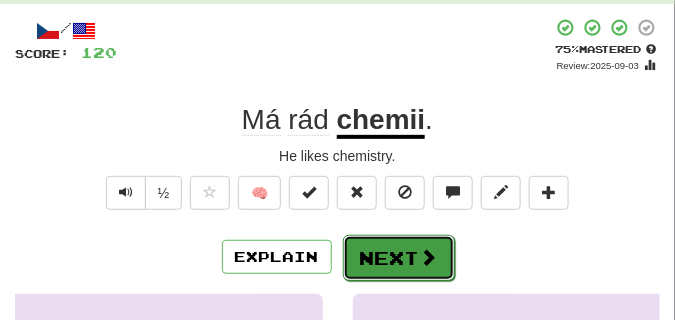 click on "Next" at bounding box center (399, 258) 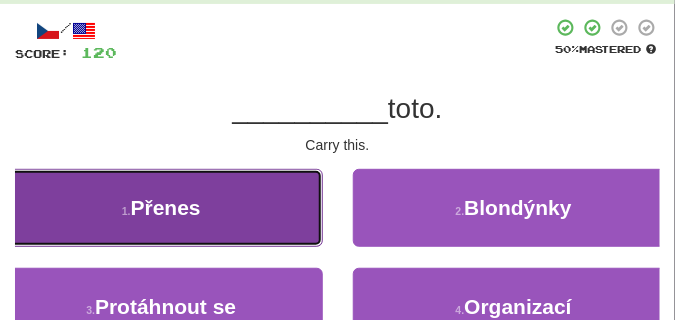 click on "1 .  Přenes" at bounding box center [161, 208] 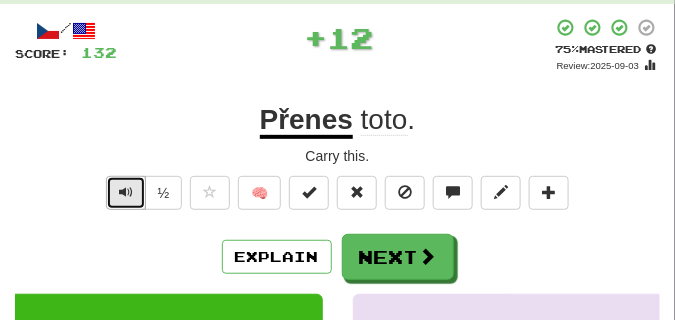 click at bounding box center (126, 192) 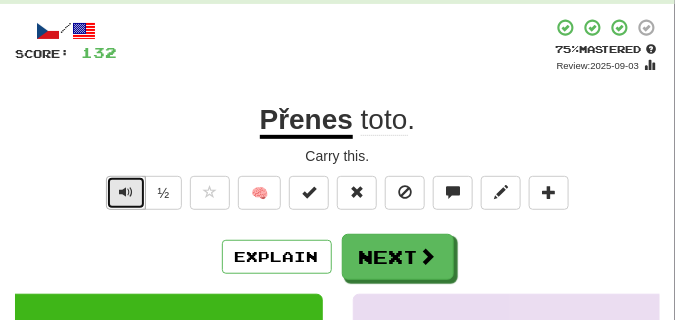 click at bounding box center [126, 192] 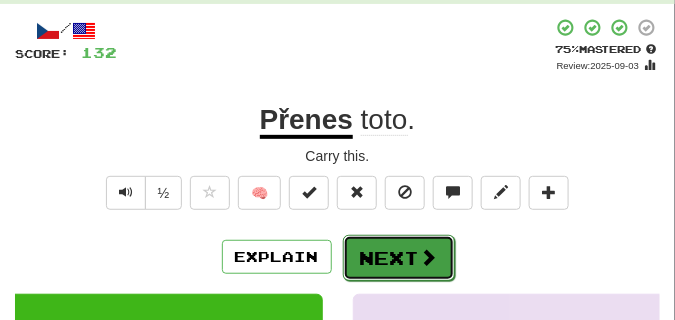 click on "Next" at bounding box center (399, 258) 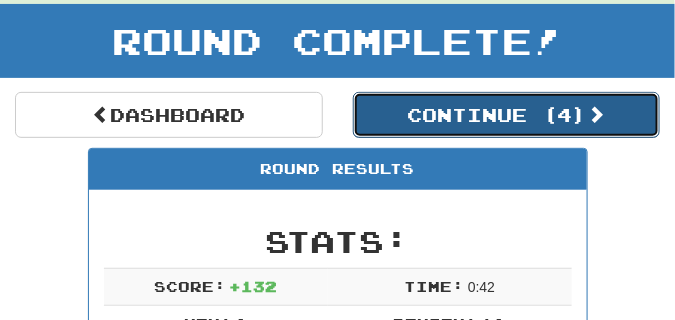 click on "Continue ( 4 )" at bounding box center (507, 115) 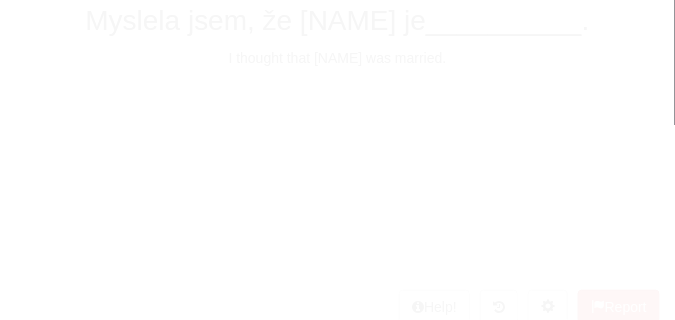 scroll, scrollTop: 90, scrollLeft: 0, axis: vertical 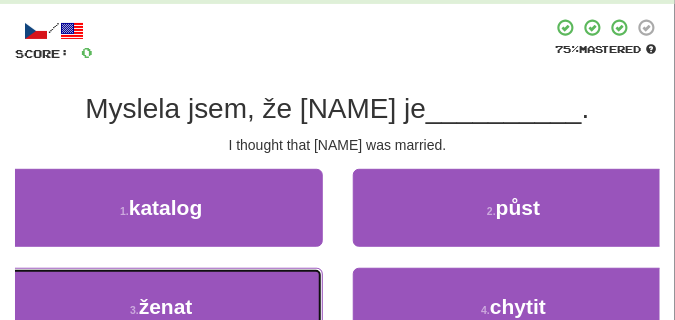 click on "3 .  ženat" at bounding box center (161, 307) 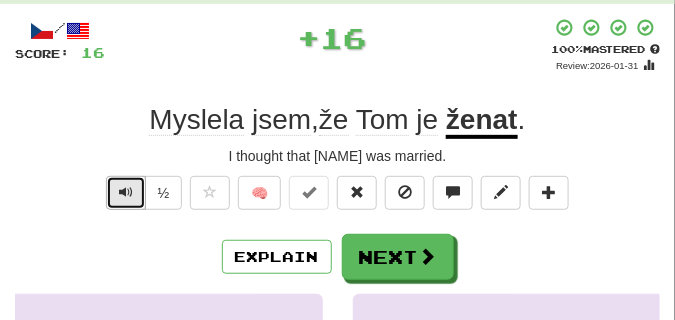 click at bounding box center (126, 192) 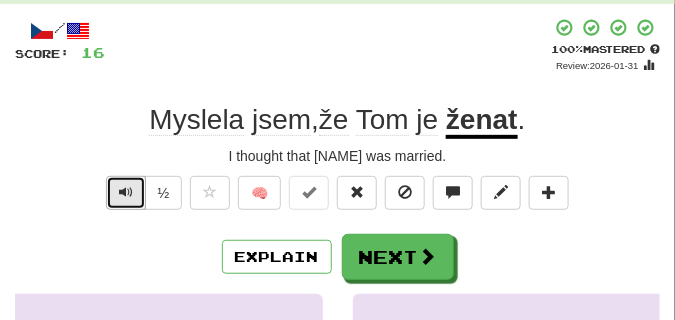 click at bounding box center (126, 192) 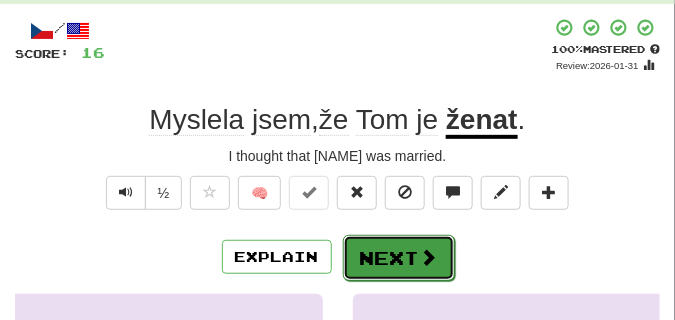 click on "Next" at bounding box center (399, 258) 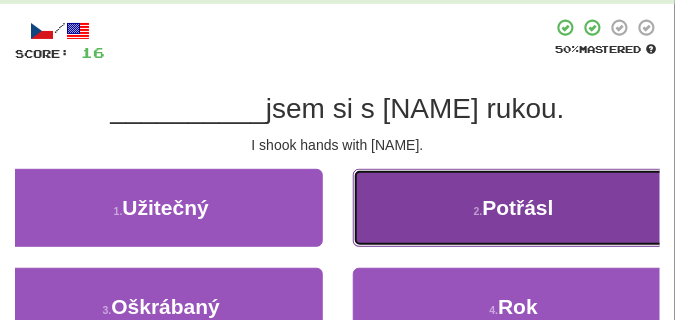 click on "Potřásl" at bounding box center [518, 207] 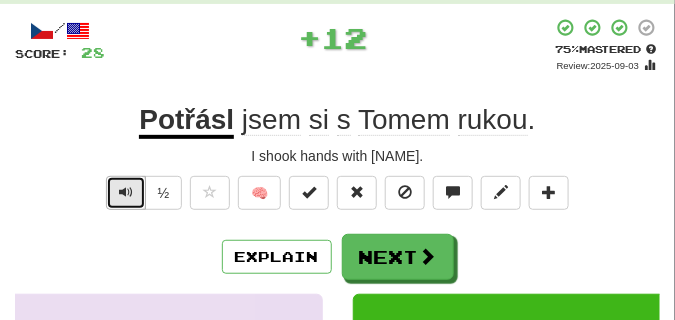 click at bounding box center (126, 193) 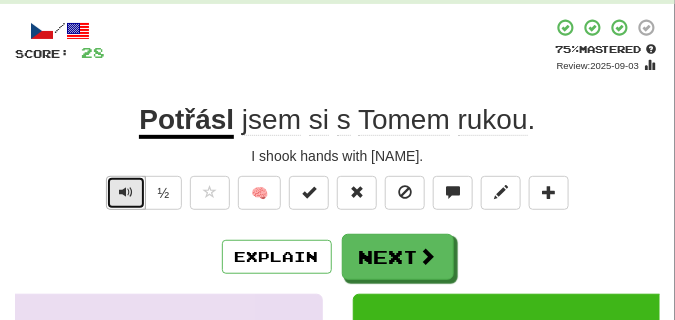 click at bounding box center [126, 193] 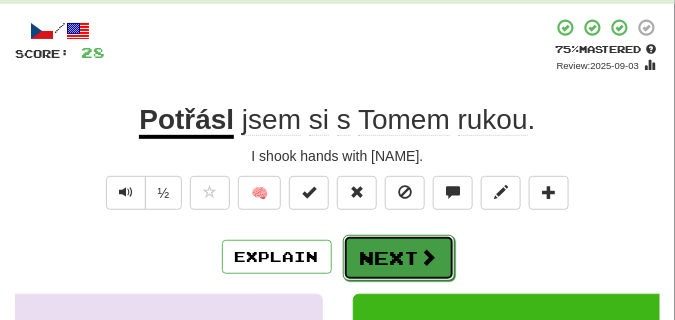 click on "Next" at bounding box center [399, 258] 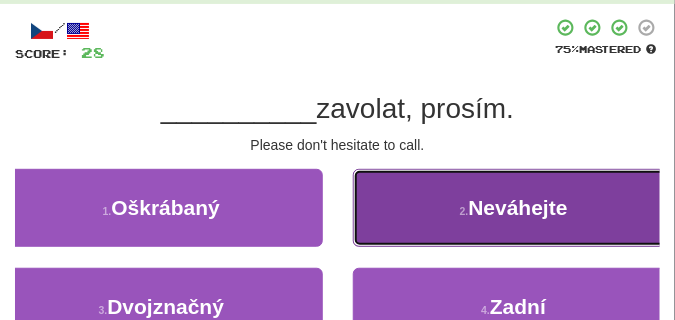 click on "2 .  Neváhejte" at bounding box center [514, 208] 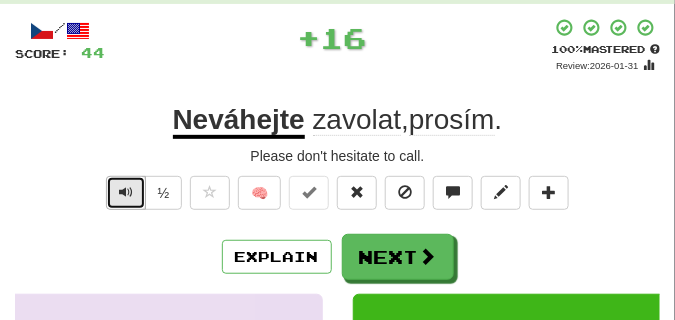 click at bounding box center [126, 192] 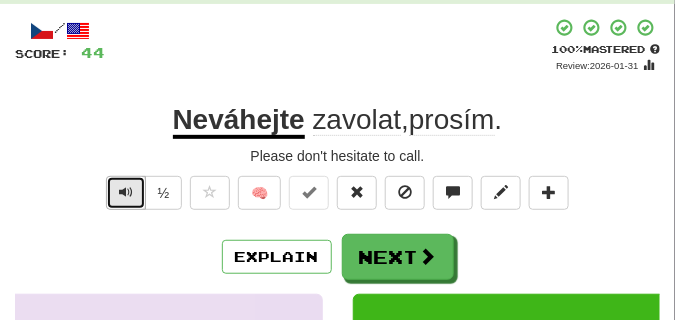 click at bounding box center (126, 192) 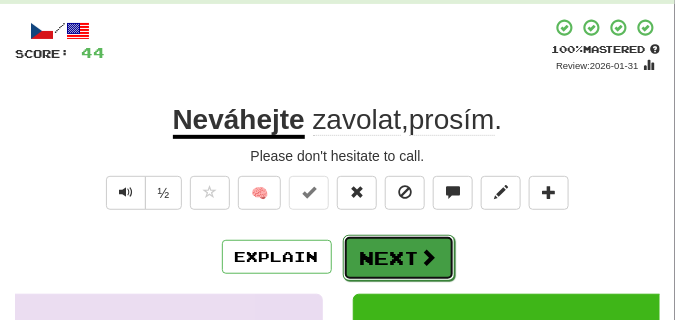 click on "Next" at bounding box center (399, 258) 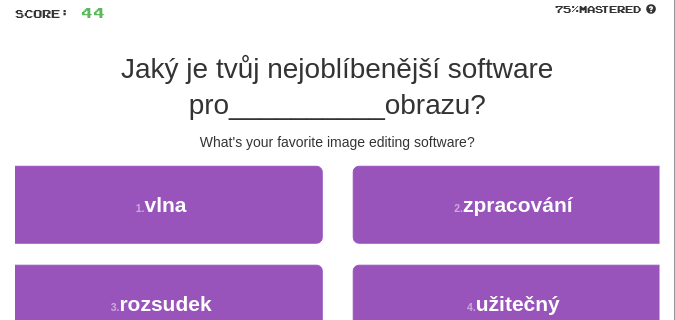 scroll, scrollTop: 190, scrollLeft: 0, axis: vertical 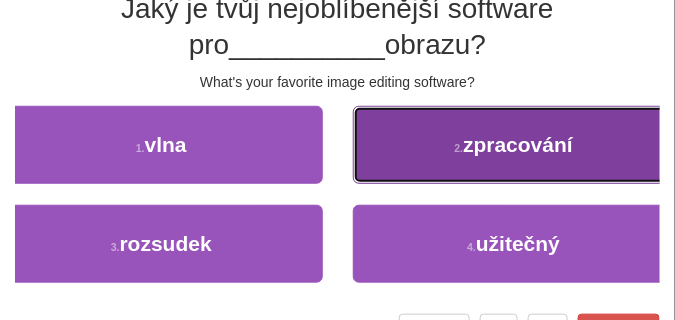 click on "2 .  zpracování" at bounding box center (514, 145) 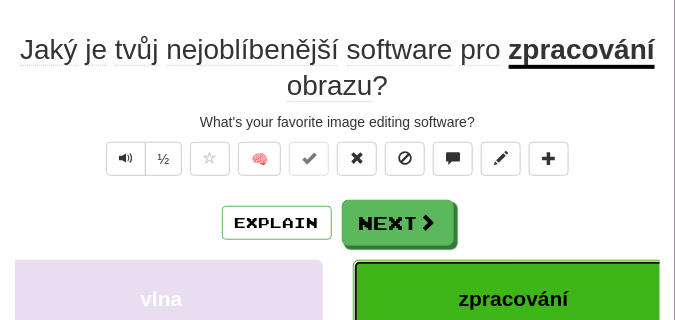 scroll, scrollTop: 100, scrollLeft: 0, axis: vertical 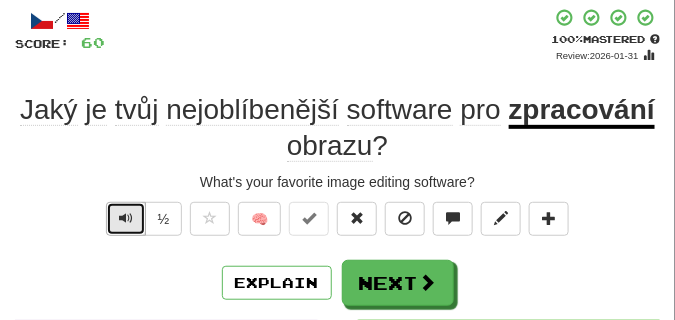 click at bounding box center (126, 219) 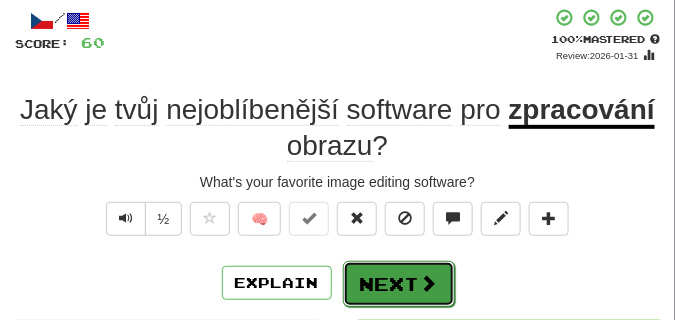 click on "Next" at bounding box center (399, 284) 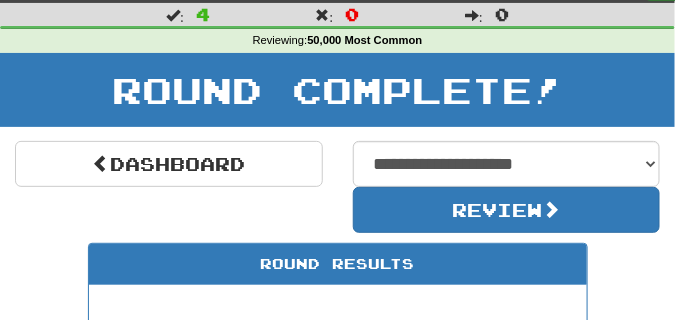 scroll, scrollTop: 38, scrollLeft: 0, axis: vertical 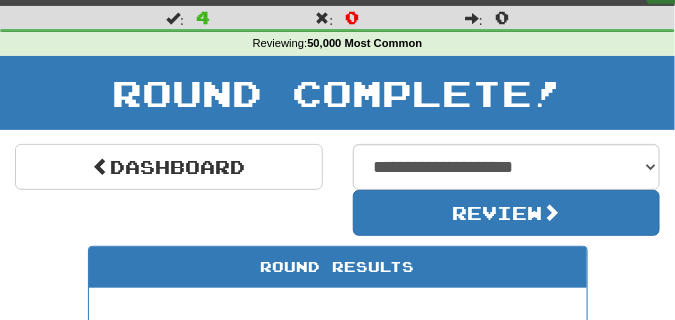 click on "**********" at bounding box center (337, 190) 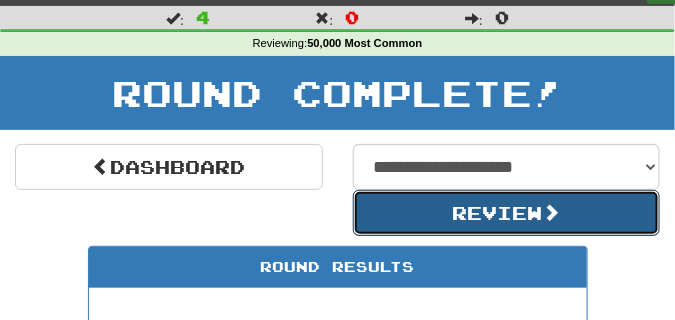 drag, startPoint x: 489, startPoint y: 214, endPoint x: 310, endPoint y: 223, distance: 179.22612 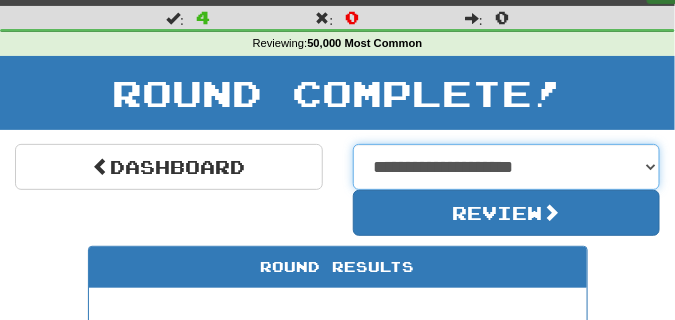 click on "**********" at bounding box center [507, 167] 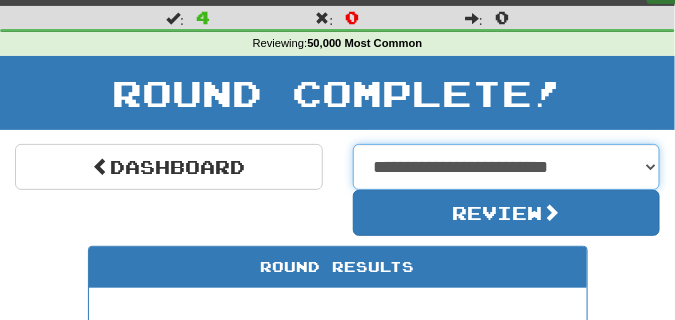 click on "**********" at bounding box center [507, 167] 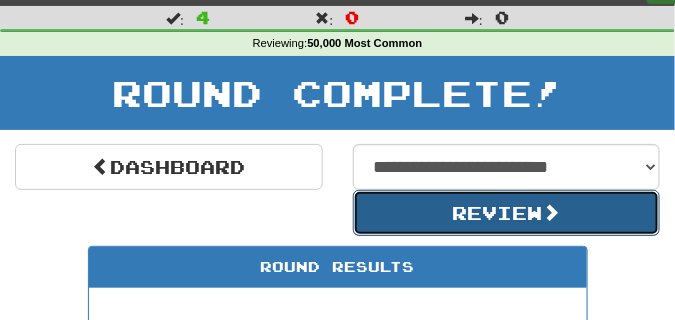 click on "Review" at bounding box center [507, 213] 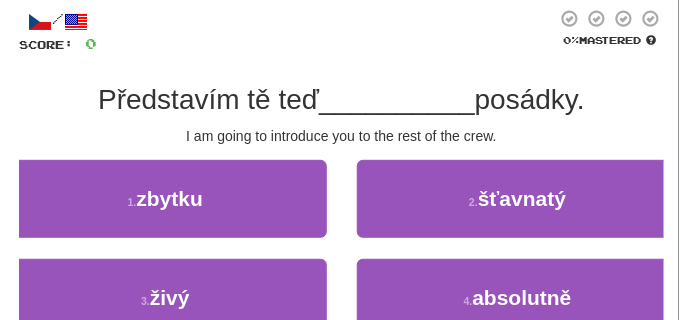 scroll, scrollTop: 100, scrollLeft: 0, axis: vertical 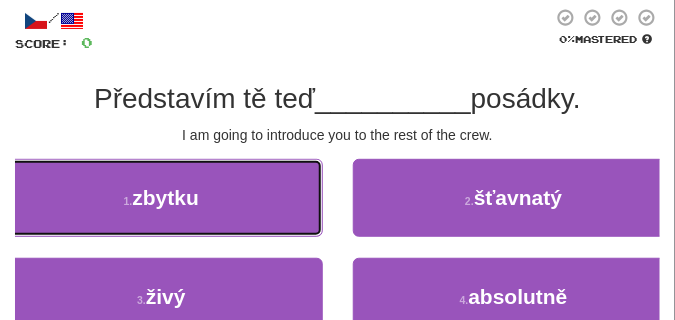 click on "1 .  zbytku" at bounding box center (161, 198) 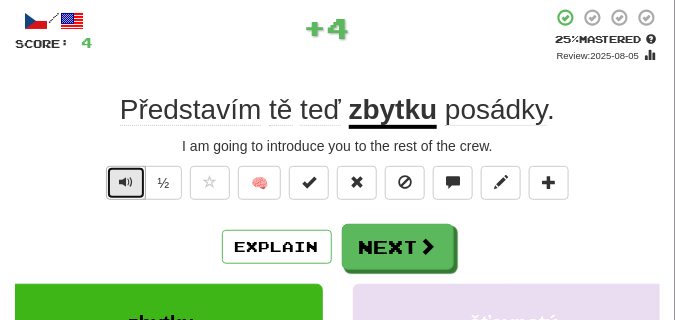 click at bounding box center [126, 182] 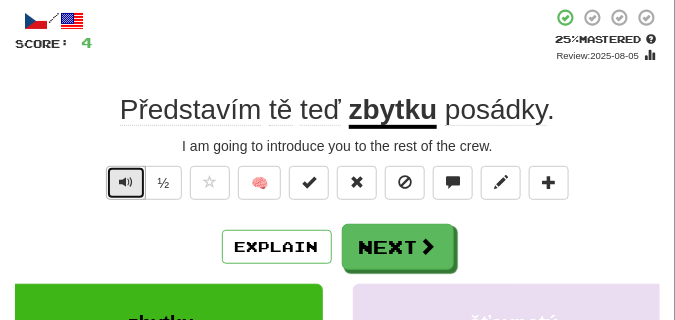 click at bounding box center [126, 182] 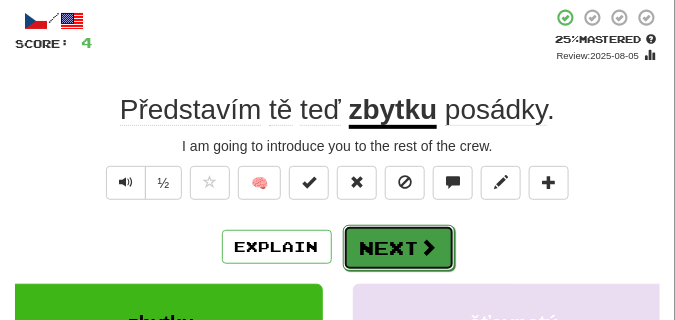 click on "Next" at bounding box center (399, 248) 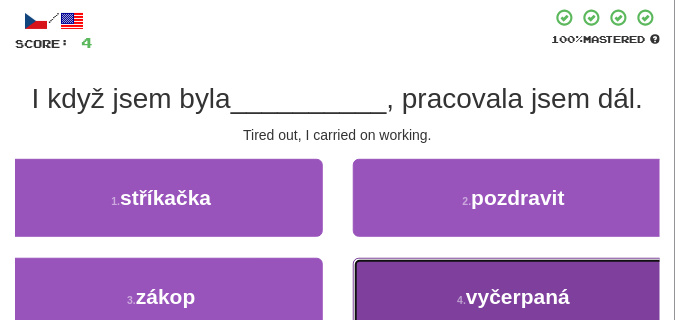 click on "4 .  vyčerpaná" at bounding box center (514, 297) 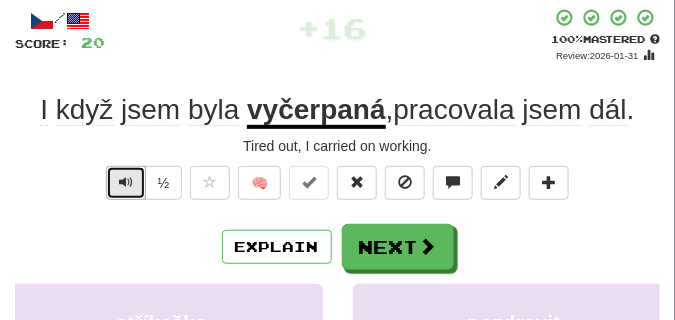 click at bounding box center [126, 182] 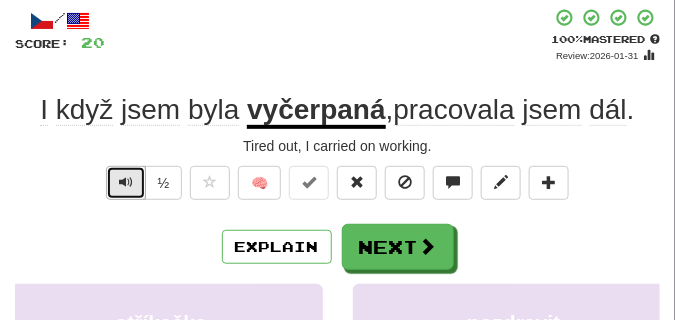click at bounding box center [126, 182] 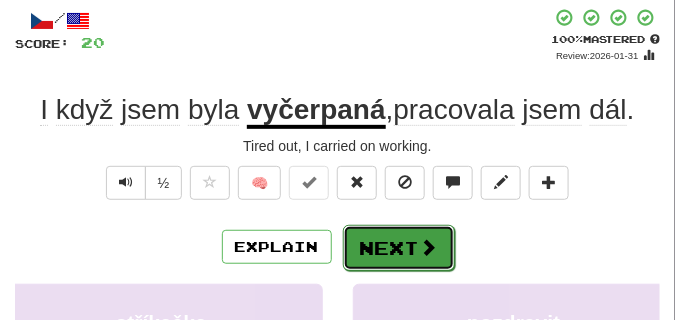 click on "Next" at bounding box center [399, 248] 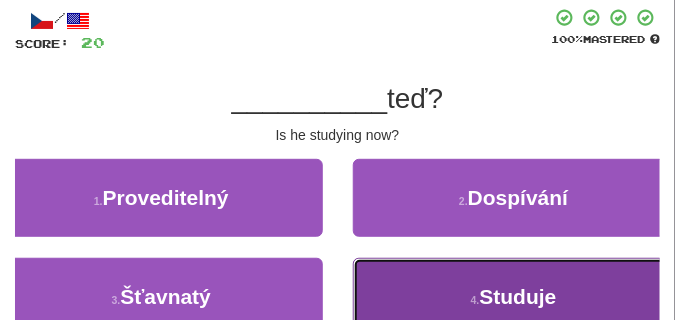 click on "4 .  Studuje" at bounding box center [514, 297] 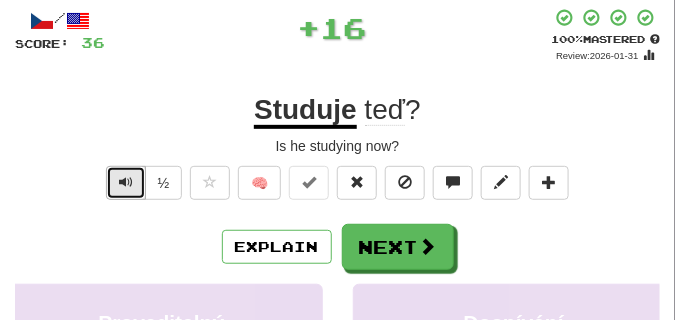 click at bounding box center [126, 182] 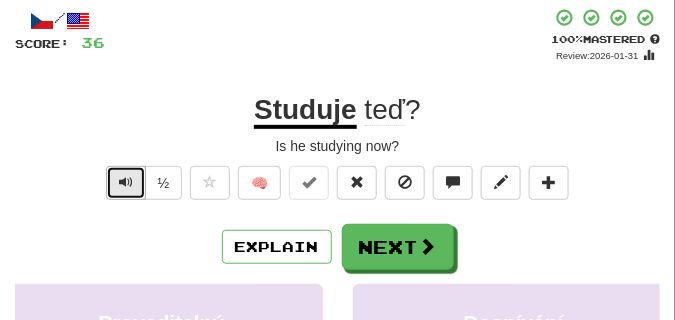 click at bounding box center [126, 182] 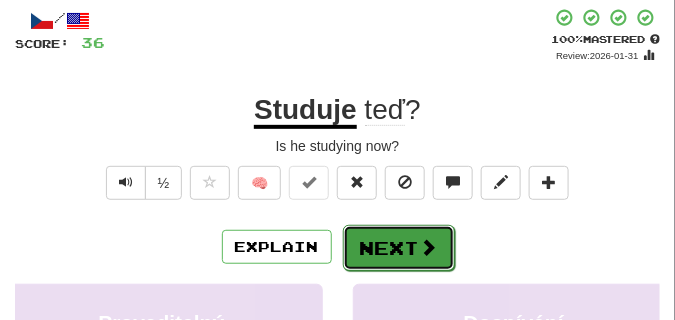 click on "Next" at bounding box center [399, 248] 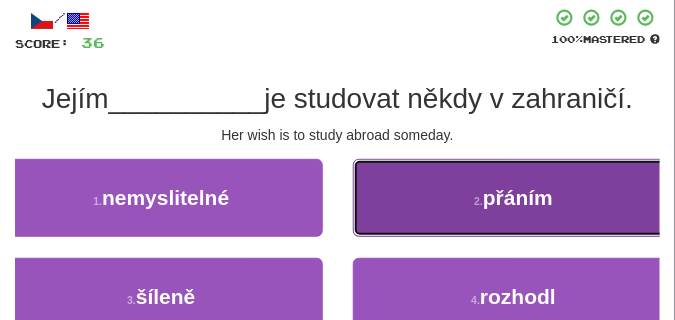 click on "2 .  přáním" at bounding box center (514, 198) 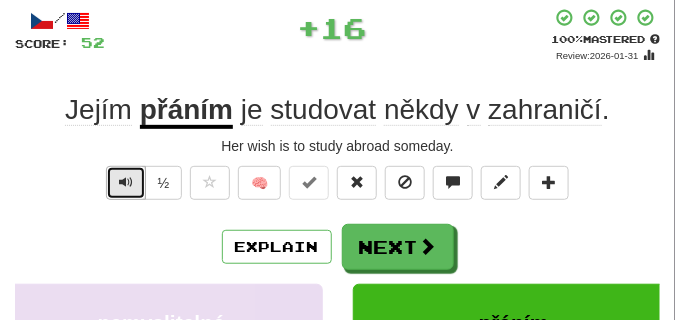 click at bounding box center [126, 182] 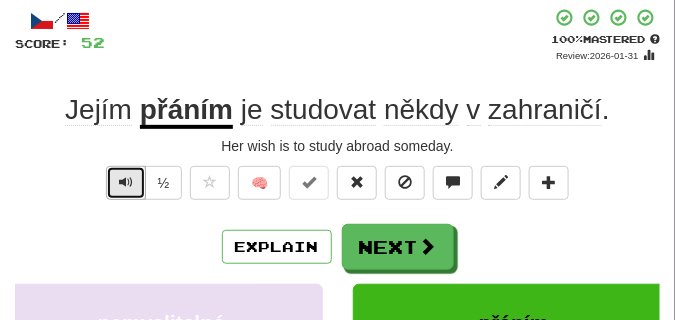 click at bounding box center (126, 182) 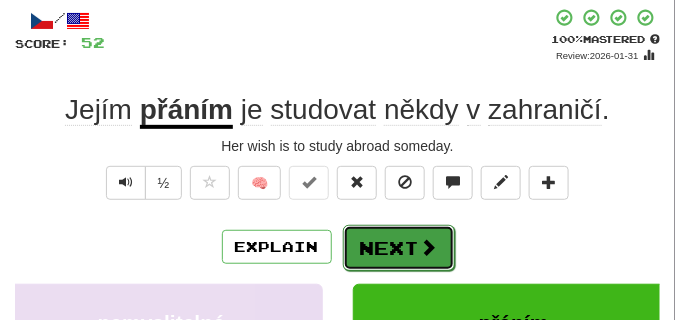 click on "Next" at bounding box center [399, 248] 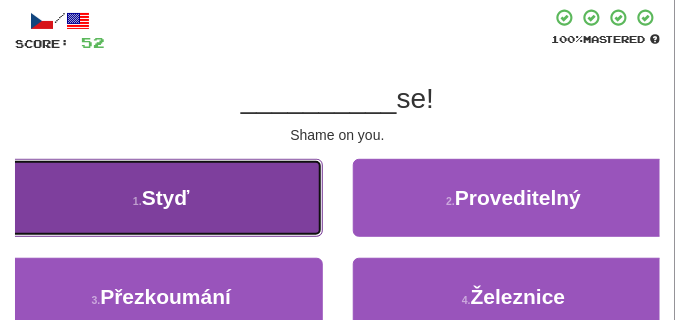 click on "1 .  Styď" at bounding box center [161, 198] 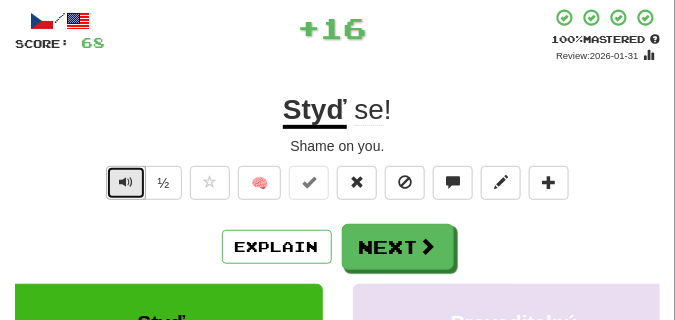 click at bounding box center [126, 182] 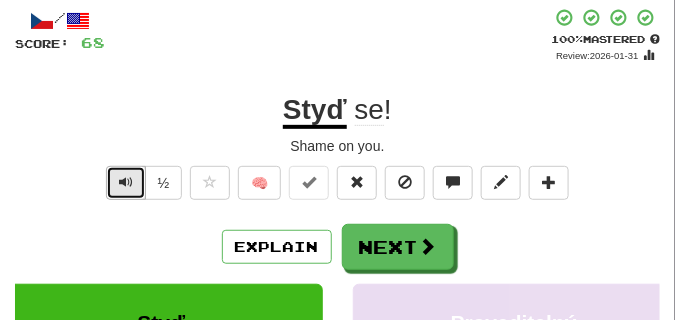 click at bounding box center [126, 182] 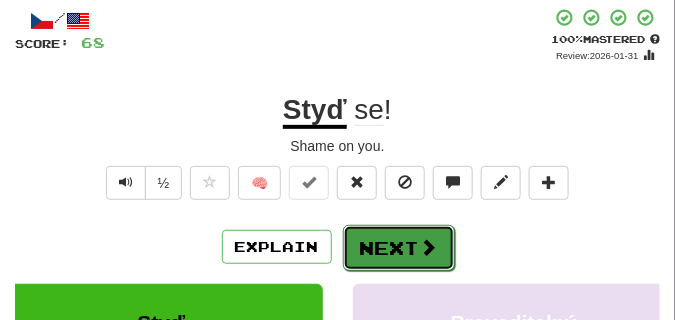 click on "Next" at bounding box center (399, 248) 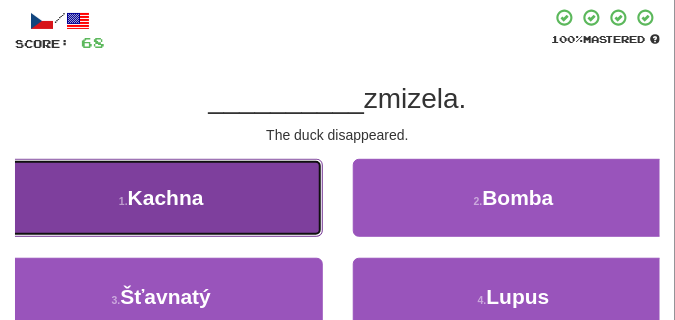 click on "1 .  Kachna" at bounding box center [161, 198] 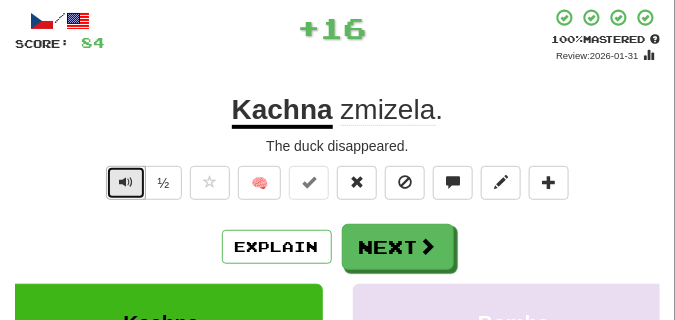 click at bounding box center (126, 183) 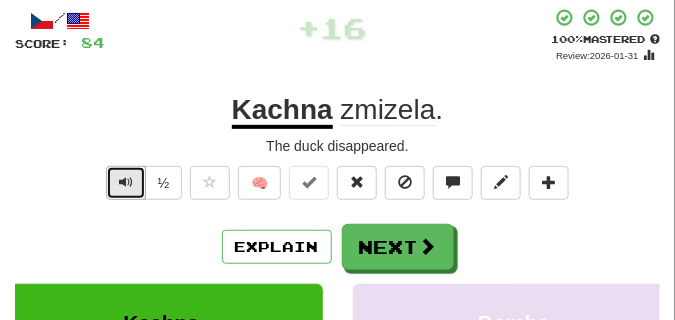 click at bounding box center (126, 183) 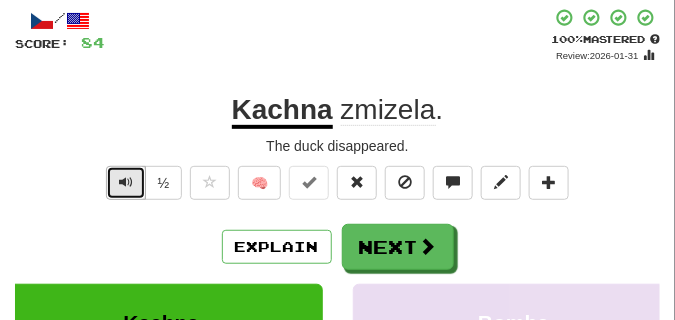 click at bounding box center [126, 183] 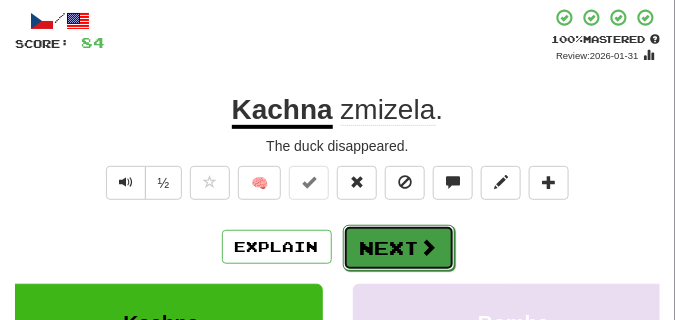 click on "Next" at bounding box center [399, 248] 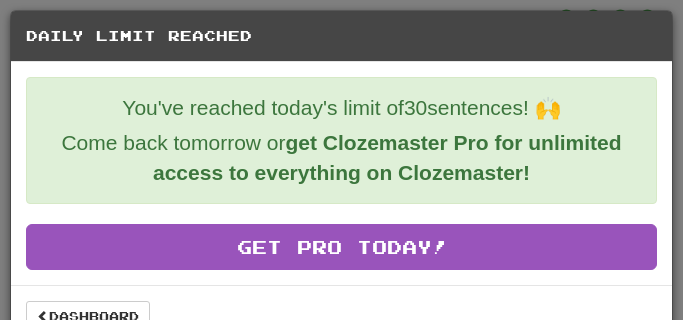 scroll, scrollTop: 36, scrollLeft: 0, axis: vertical 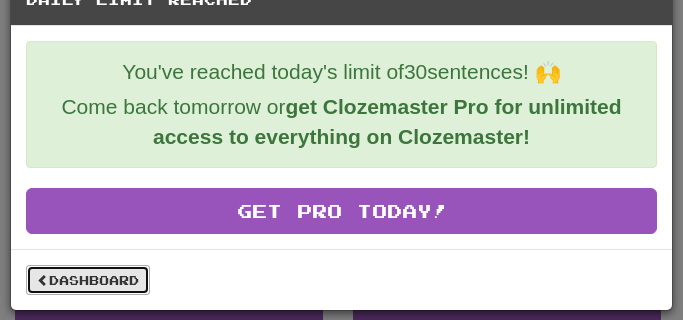 click on "Dashboard" at bounding box center (88, 280) 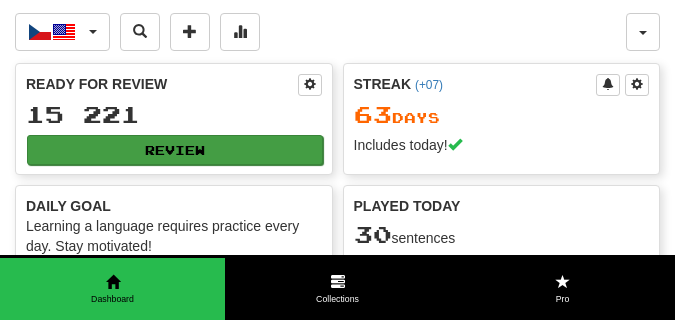 scroll, scrollTop: 0, scrollLeft: 0, axis: both 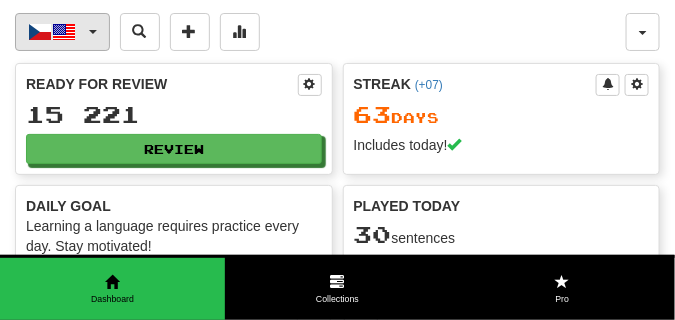 click on "Čeština  /  English" at bounding box center [62, 32] 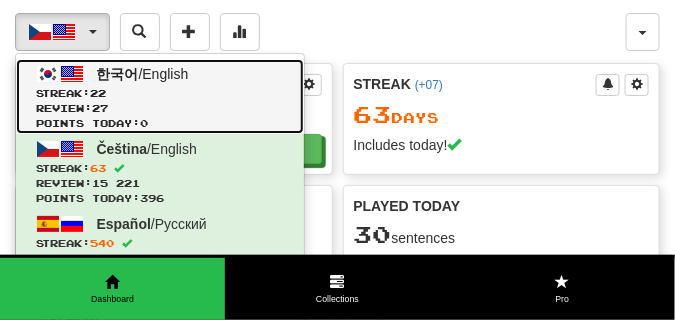 click on "한국어  /  English Streak:  [NUMBER]   Review:  [NUMBER] Points today:  [NUMBER]" at bounding box center [160, 96] 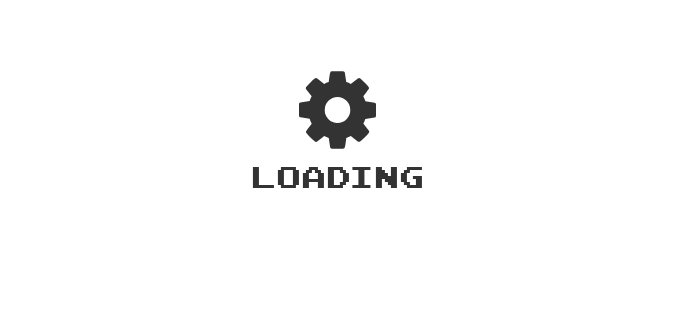 scroll, scrollTop: 0, scrollLeft: 0, axis: both 